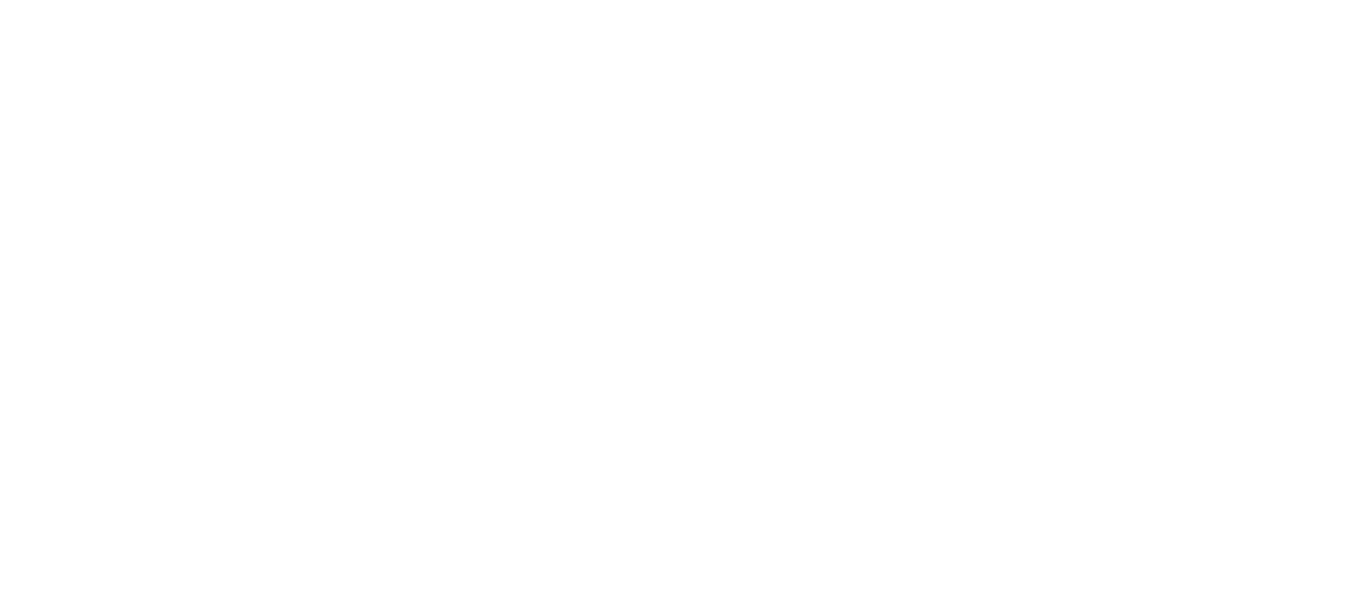 scroll, scrollTop: 0, scrollLeft: 0, axis: both 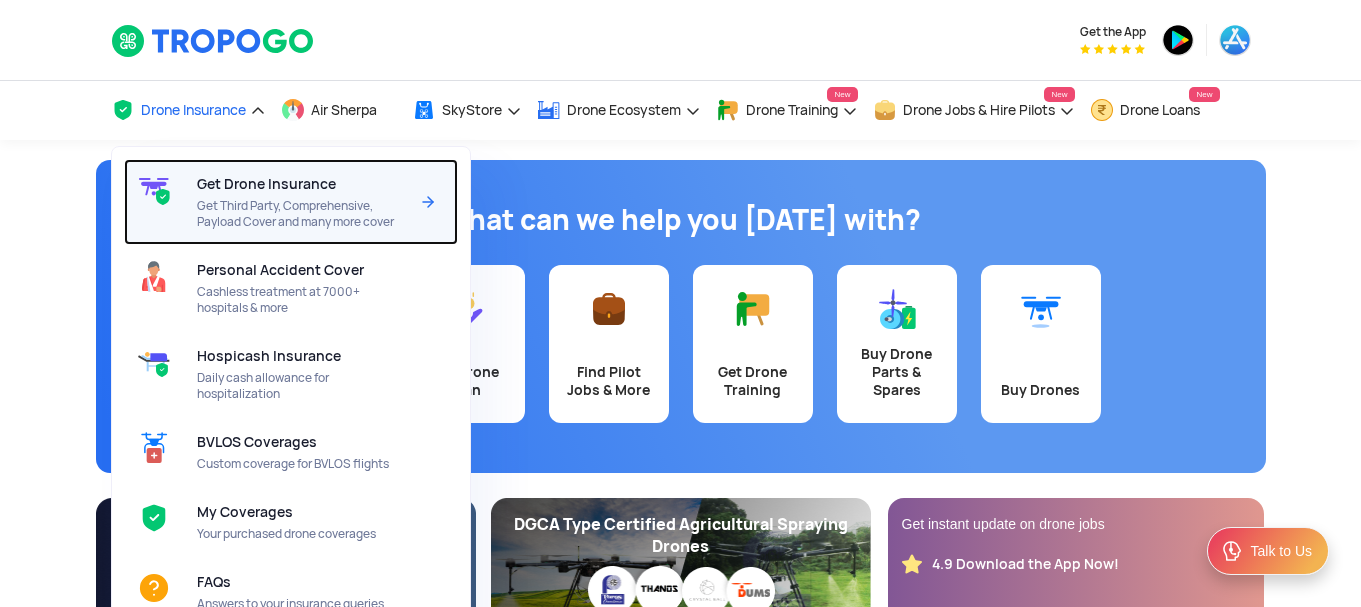 click on "Get Drone Insurance Get Third Party, Comprehensive, Payload Cover and many more cover" at bounding box center [306, 202] 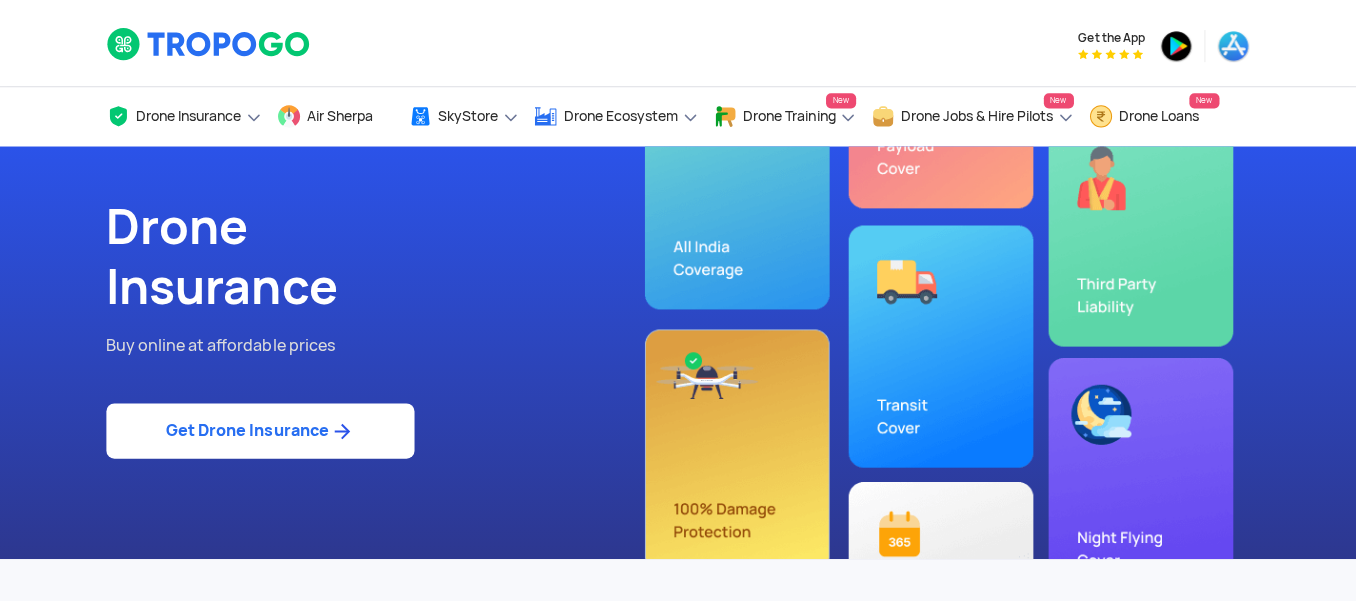 scroll, scrollTop: 0, scrollLeft: 0, axis: both 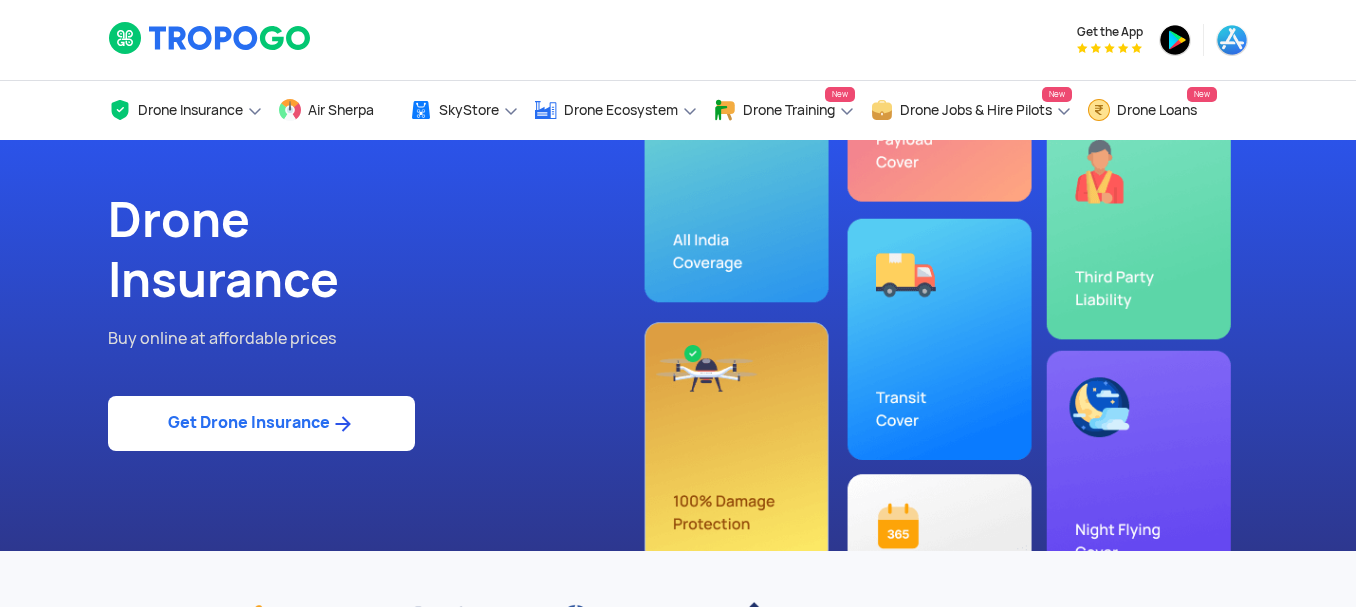 click on "Get Drone Insurance" 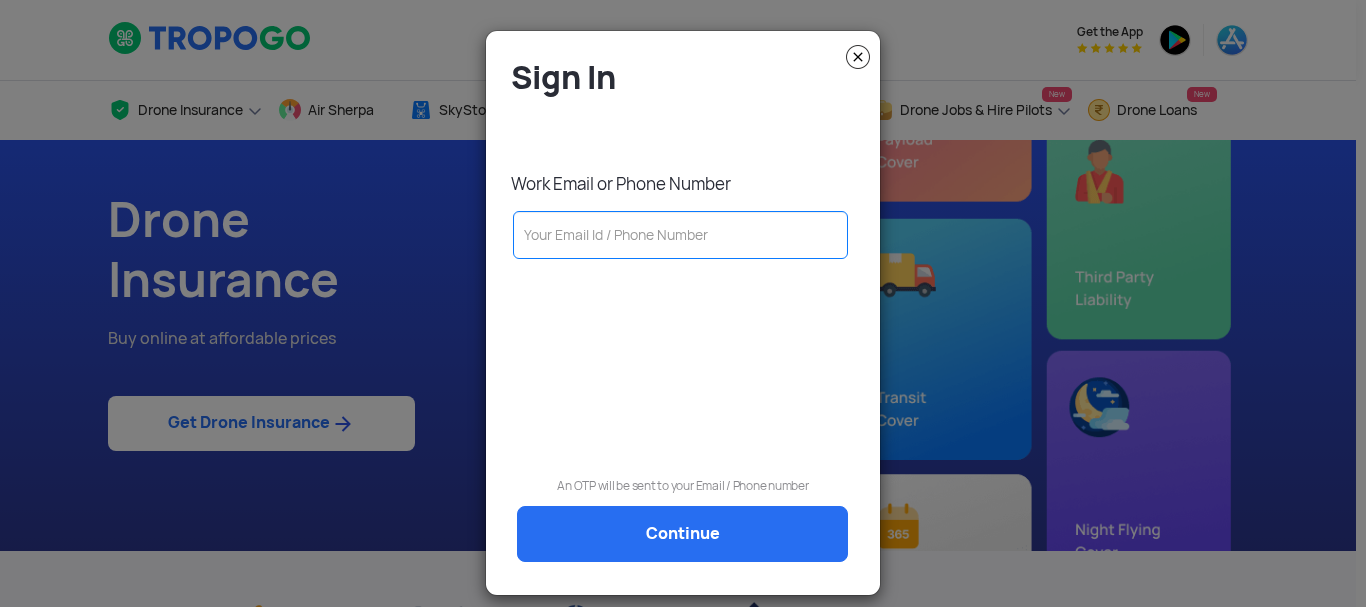 click 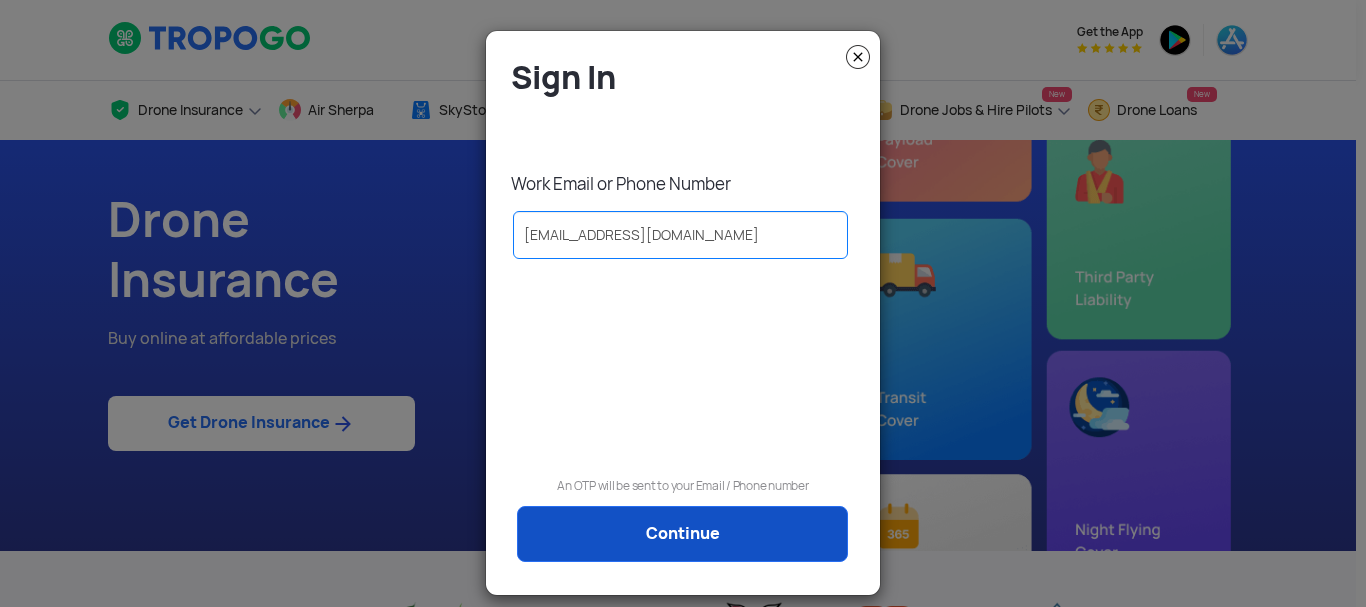 type on "ashivshah@akgec.ac.in" 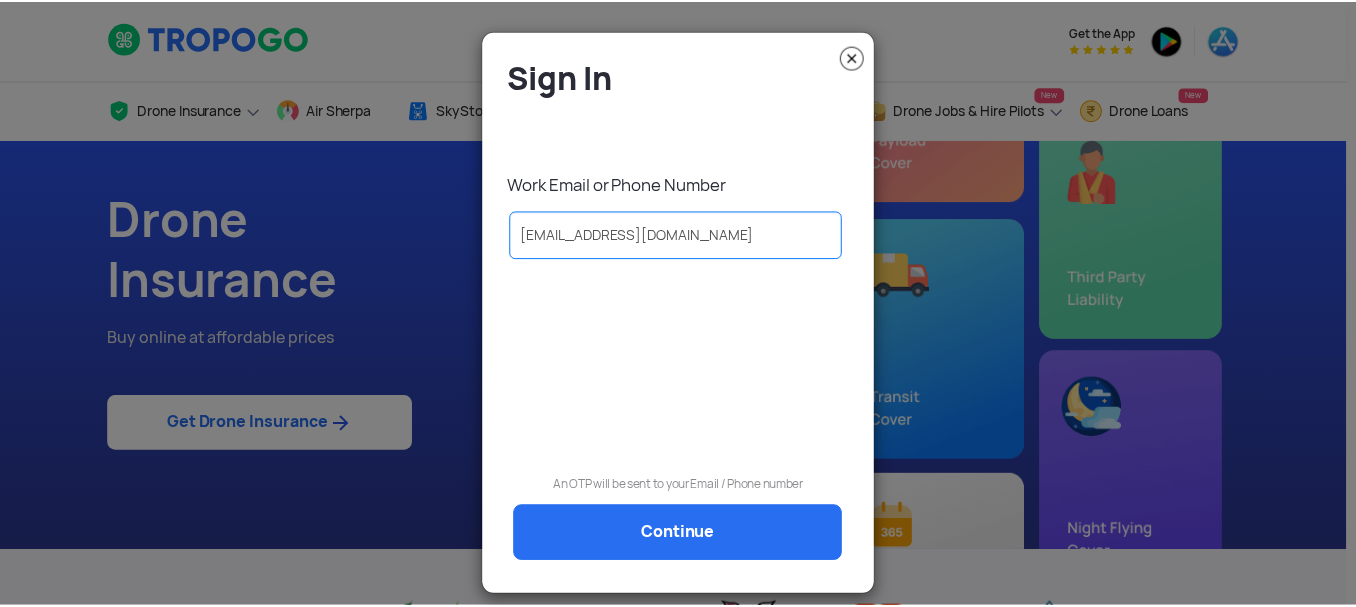 scroll, scrollTop: 0, scrollLeft: 0, axis: both 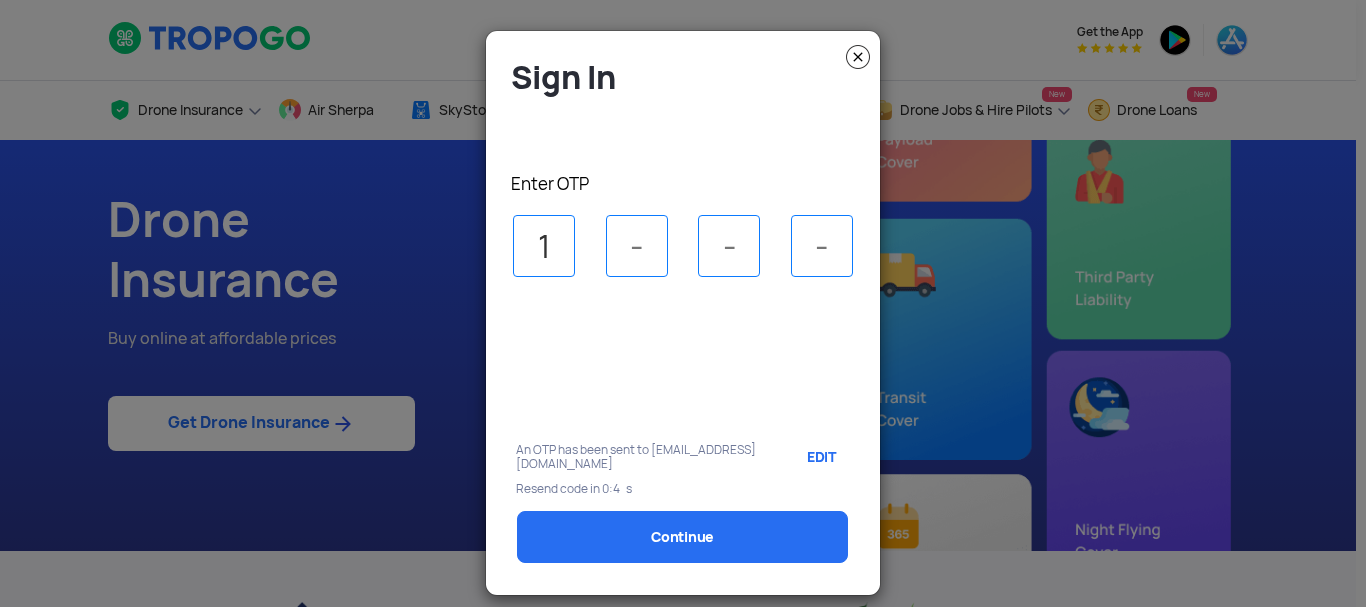 type on "1" 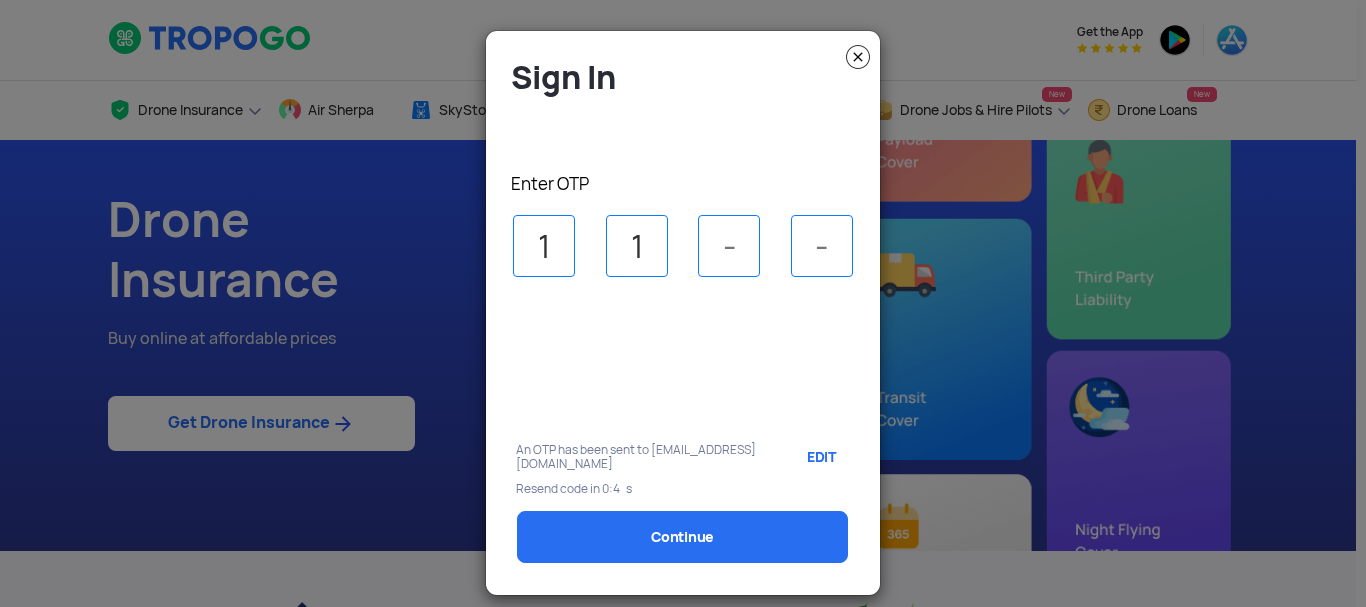 type on "1" 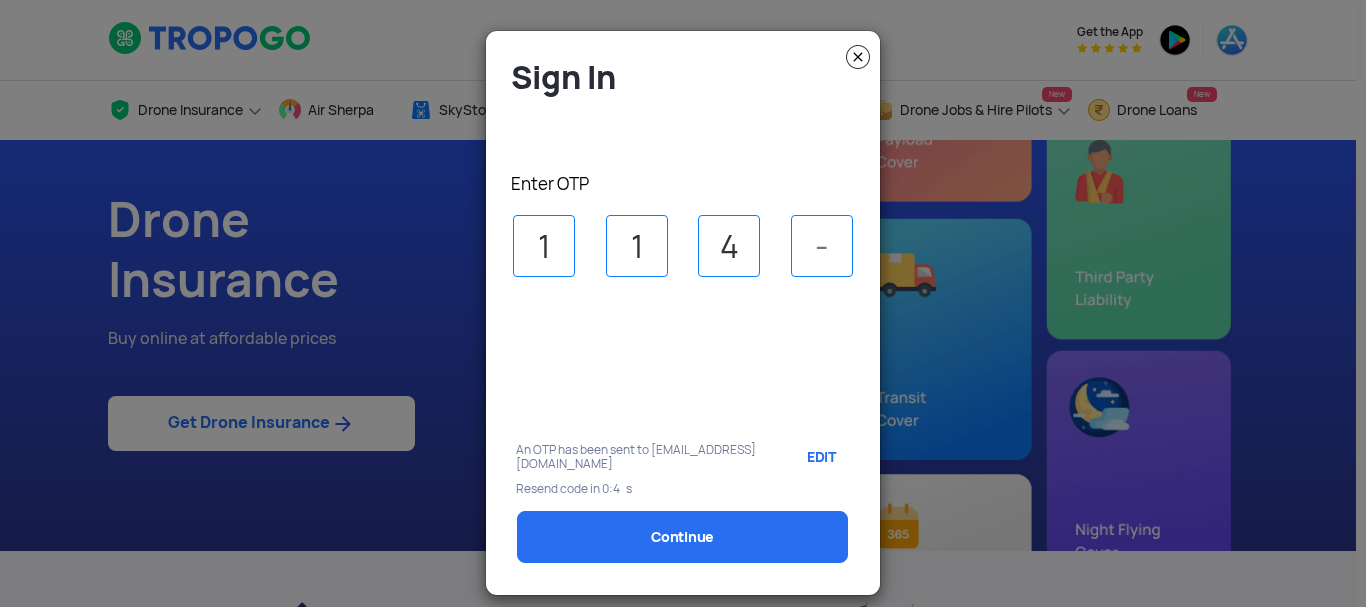 type on "4" 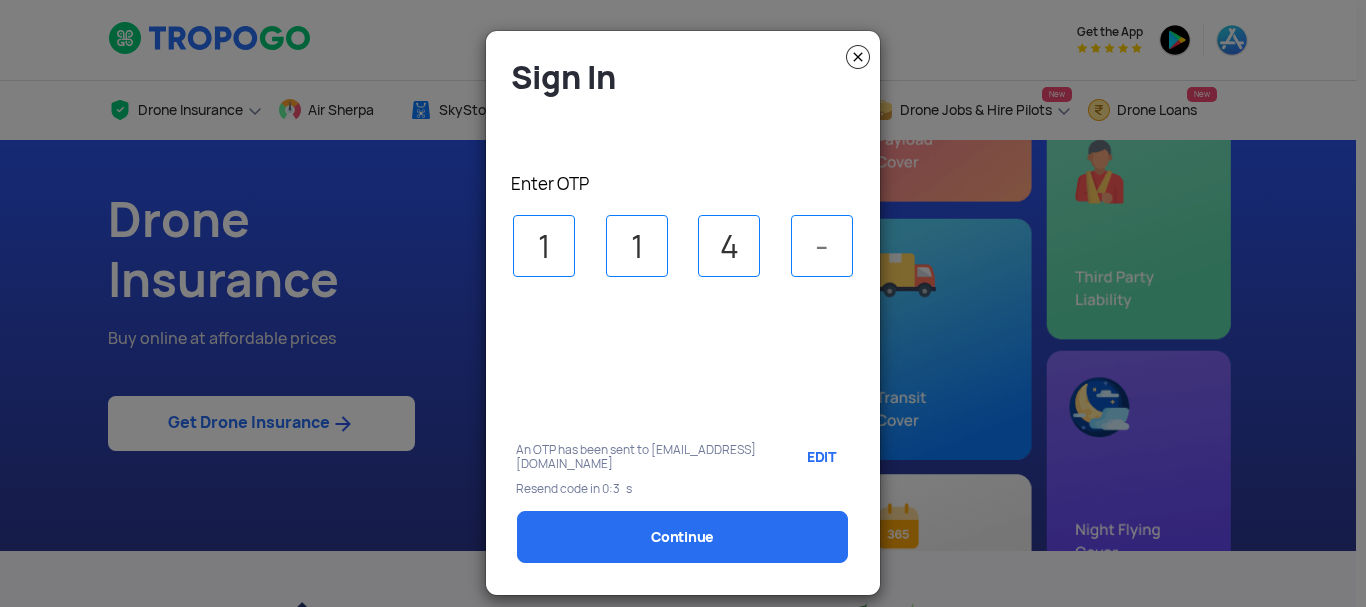 type on "1" 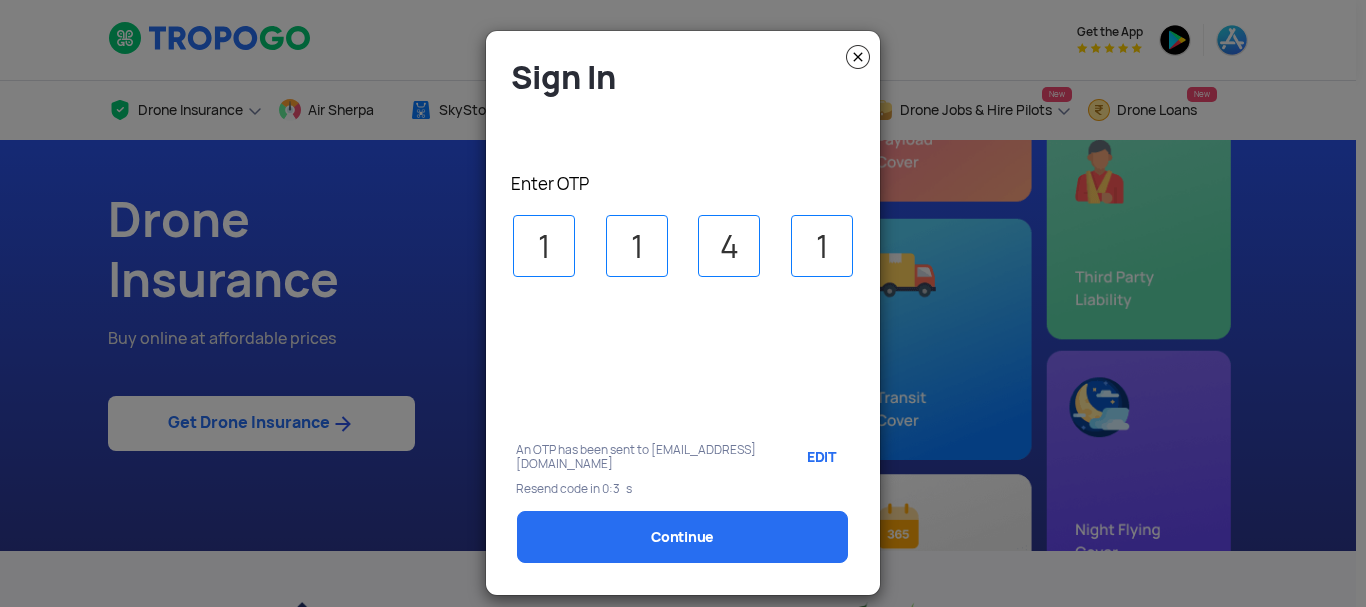 select on "1000000" 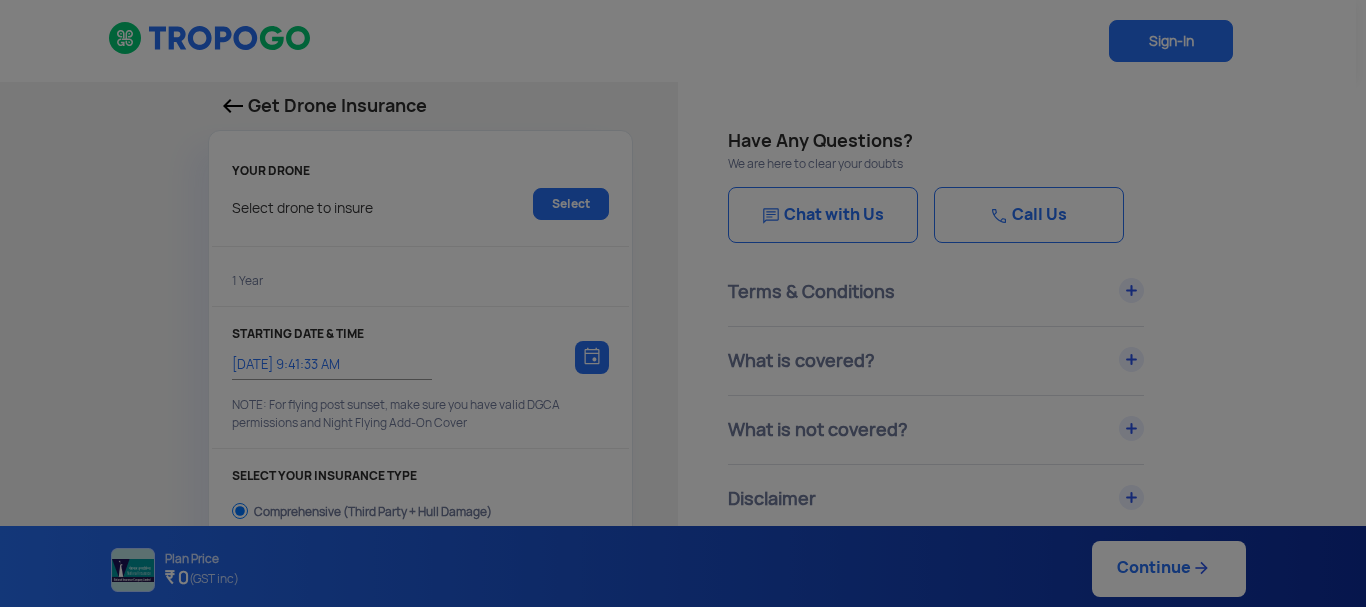 type on "30/7/2025, 9:51:00 AM" 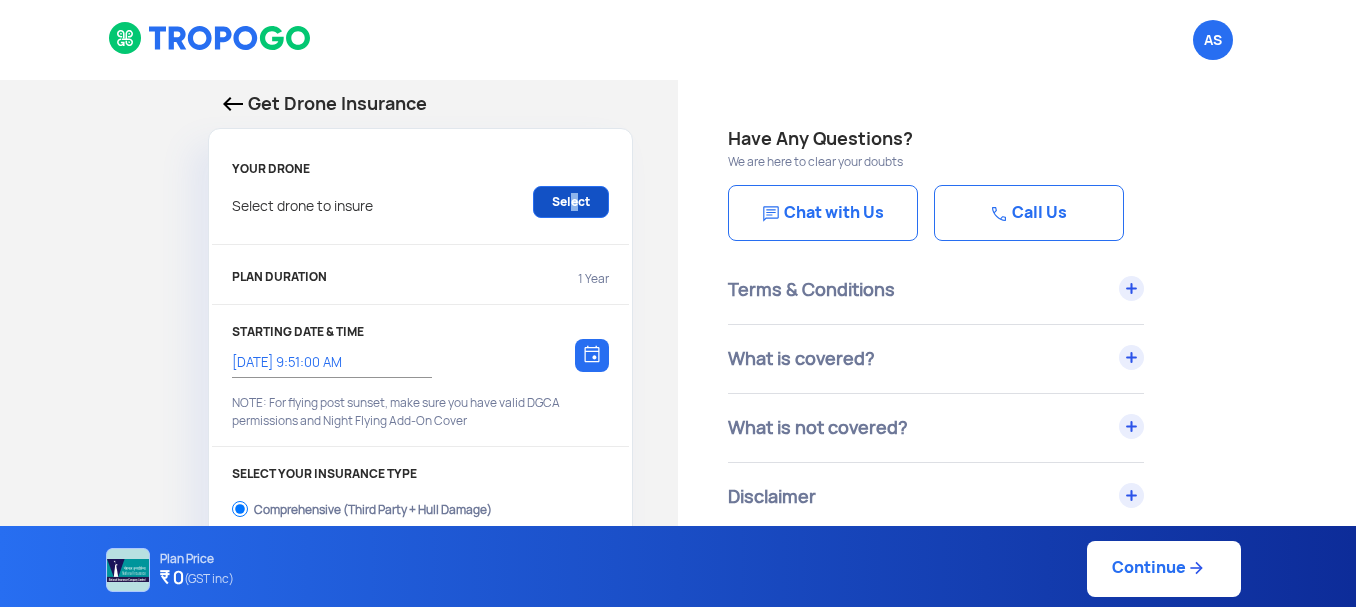 click on "Select" 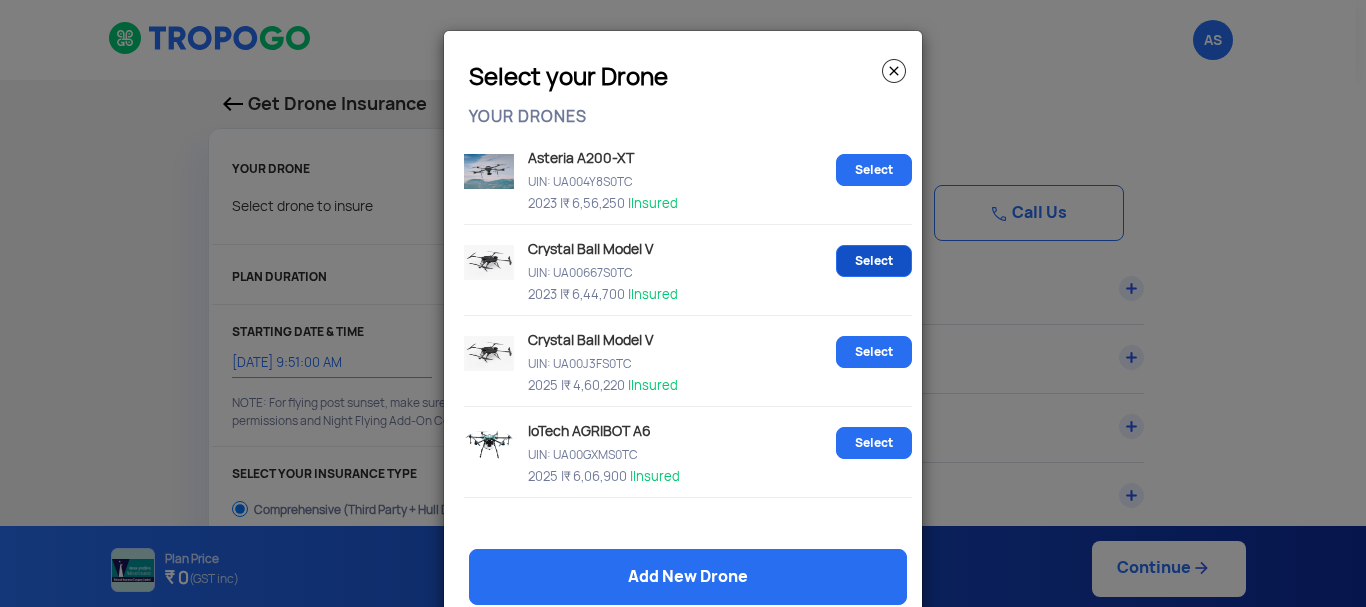 click on "Select" 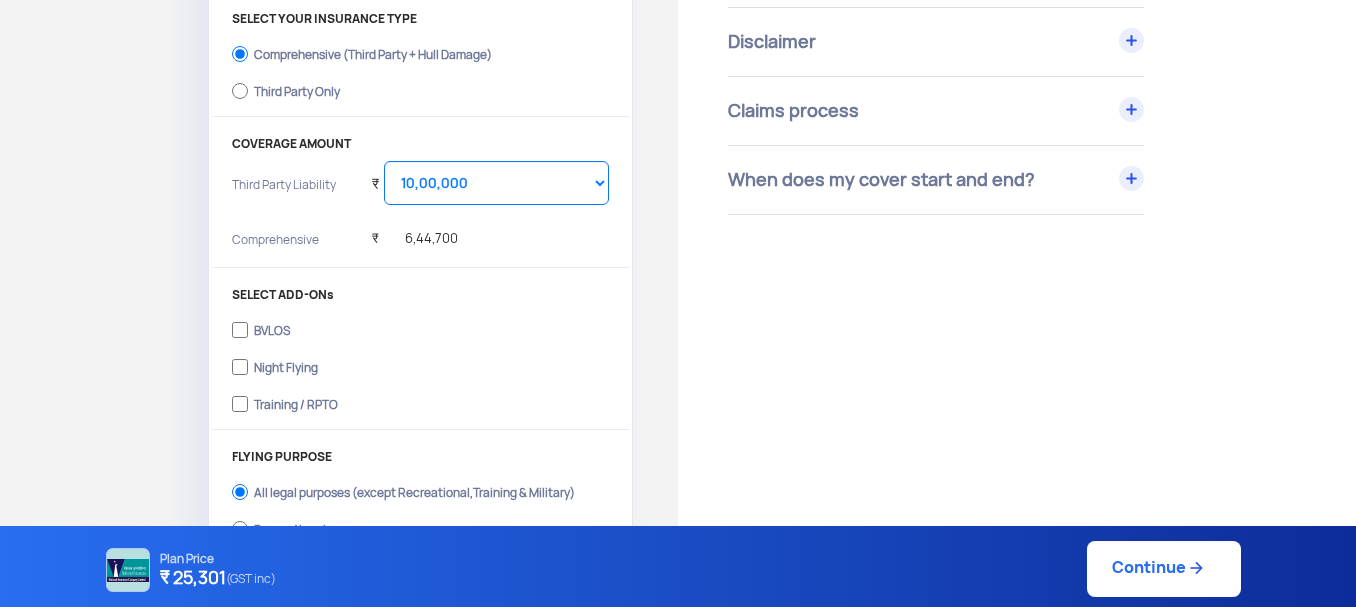 scroll, scrollTop: 500, scrollLeft: 0, axis: vertical 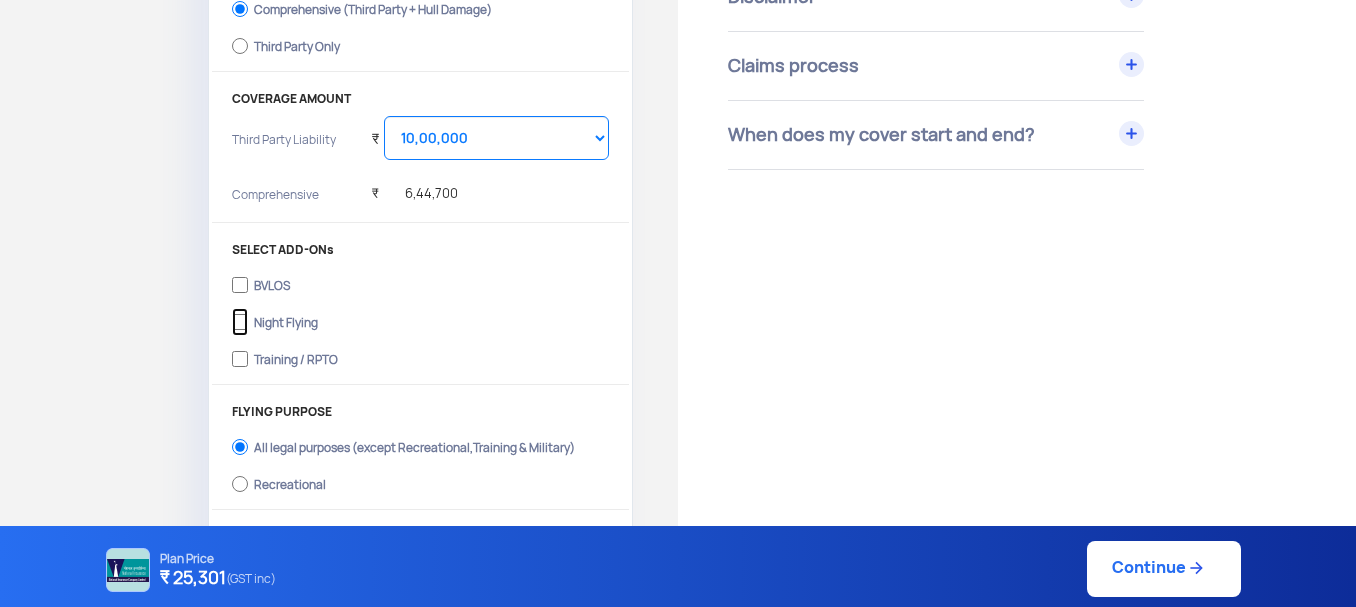click on "Night Flying" at bounding box center (240, 322) 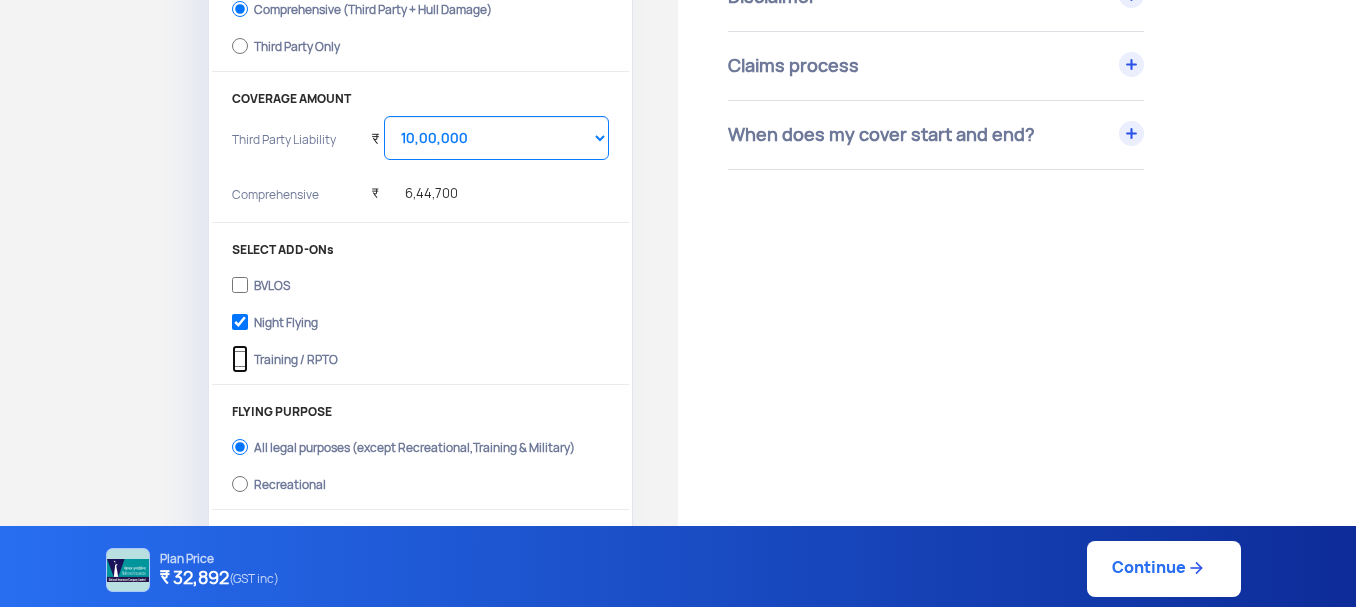 click on "Training / RPTO" at bounding box center [240, 359] 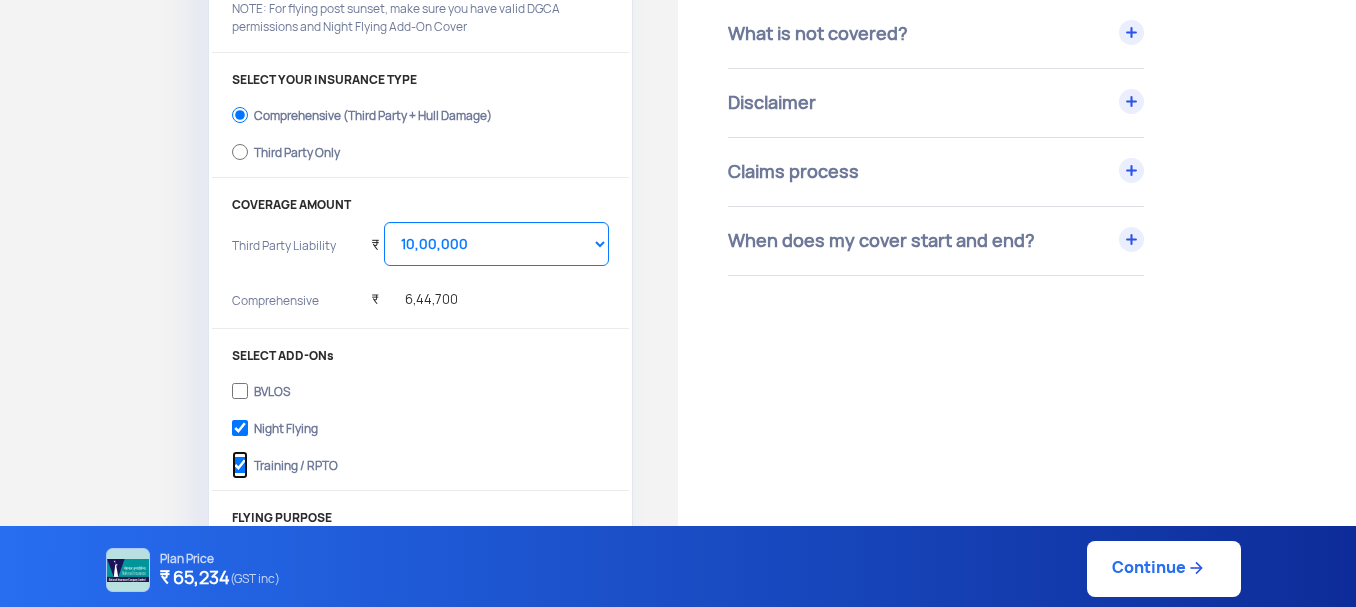 scroll, scrollTop: 600, scrollLeft: 0, axis: vertical 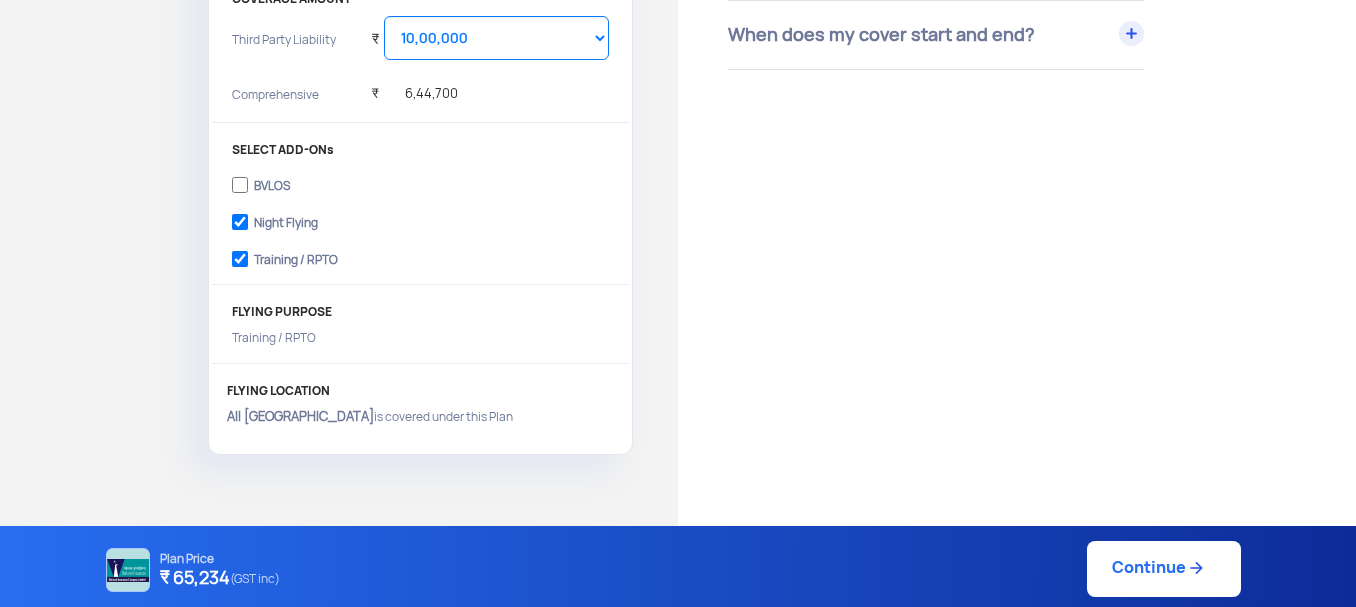 click 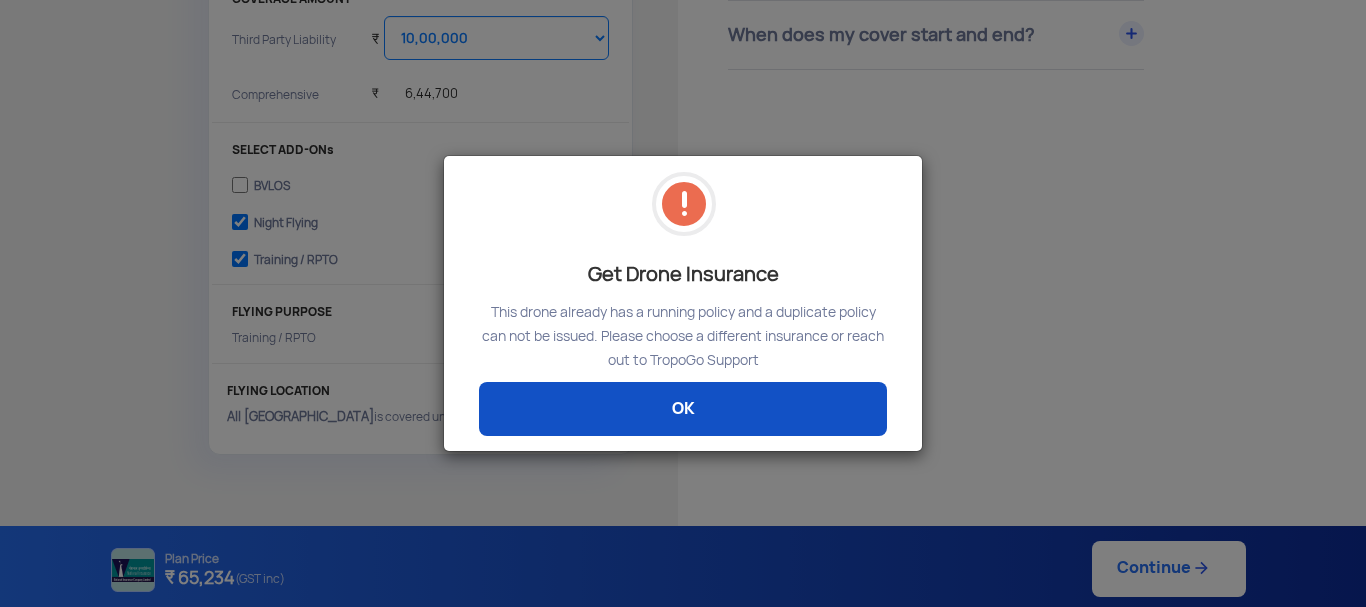 click on "OK" 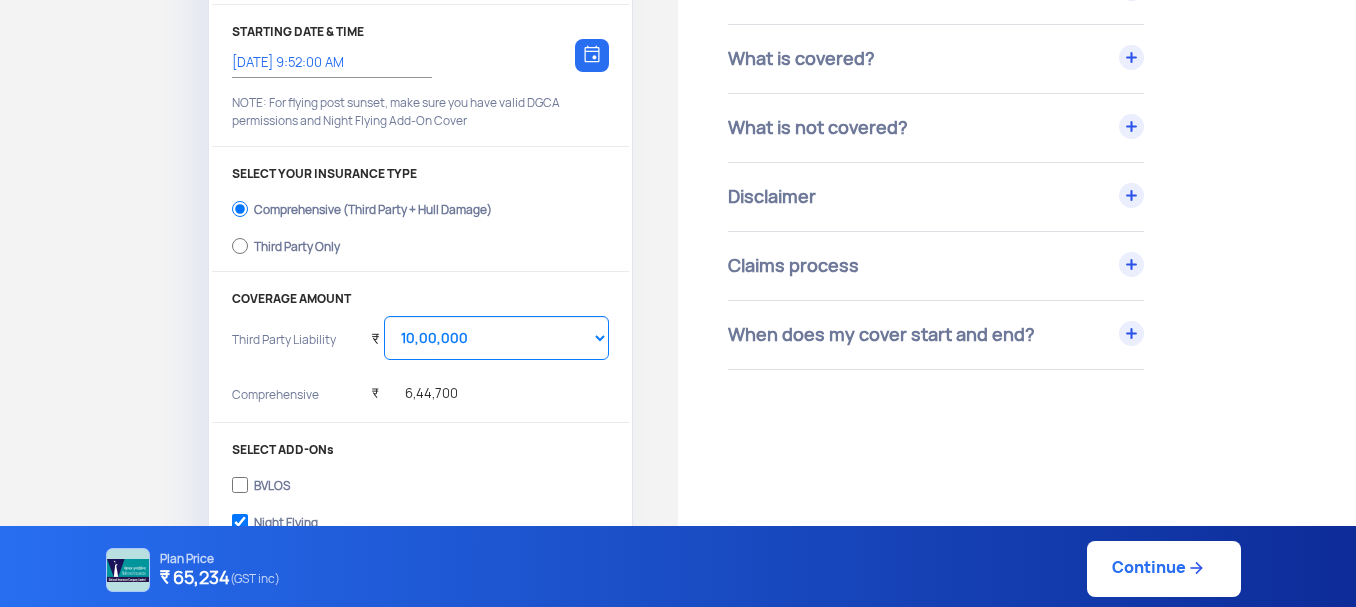 scroll, scrollTop: 200, scrollLeft: 0, axis: vertical 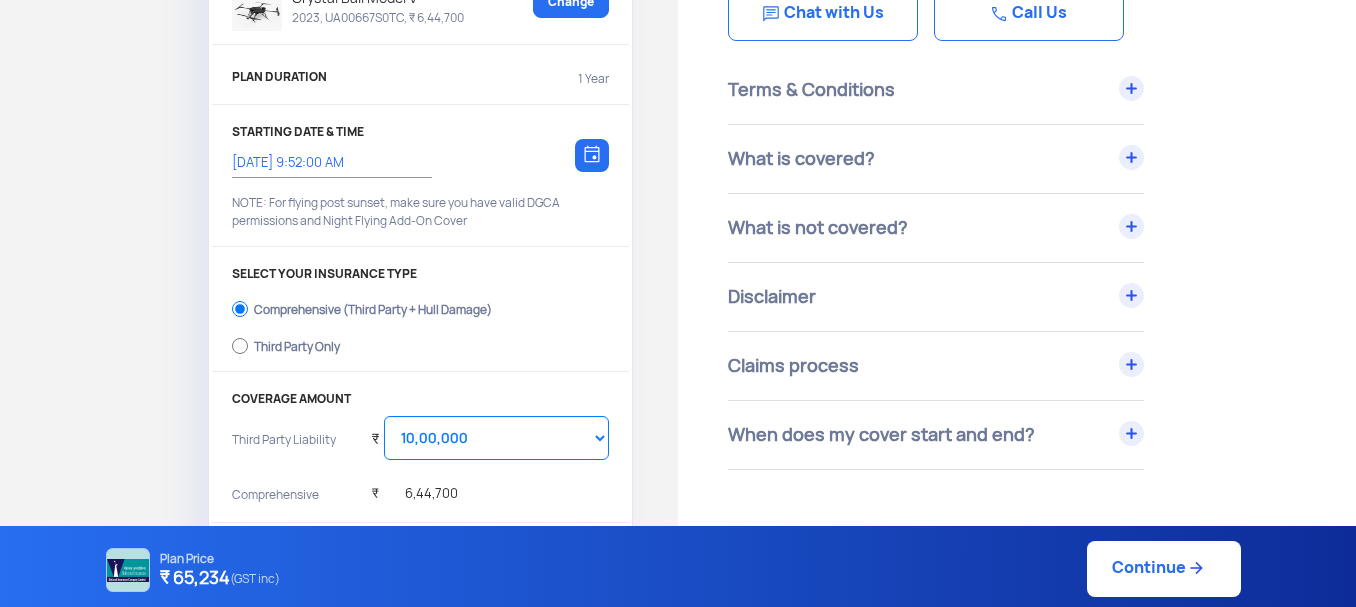 click 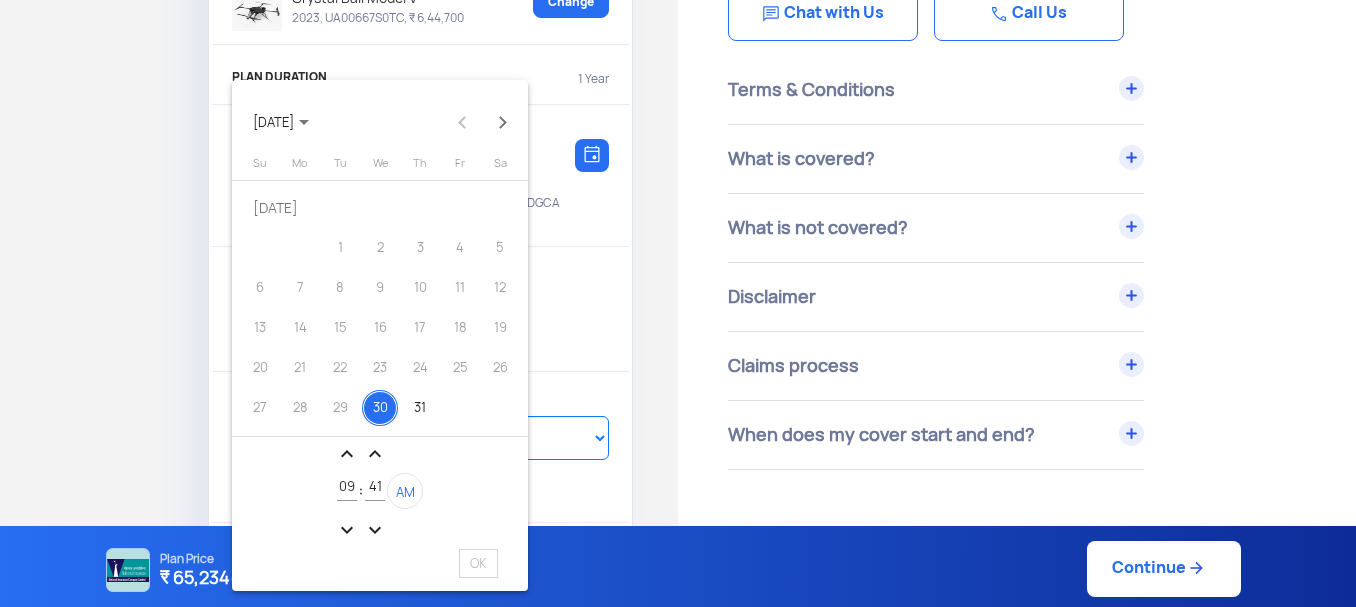 click at bounding box center [503, 122] 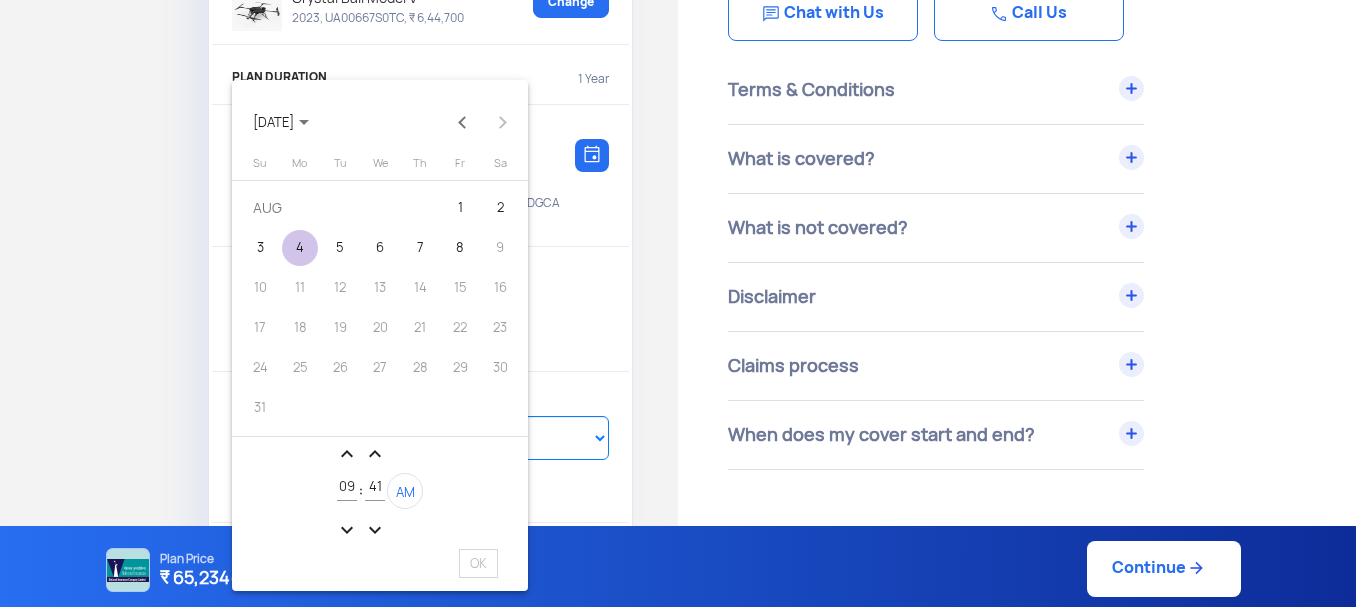 click on "4" at bounding box center (300, 248) 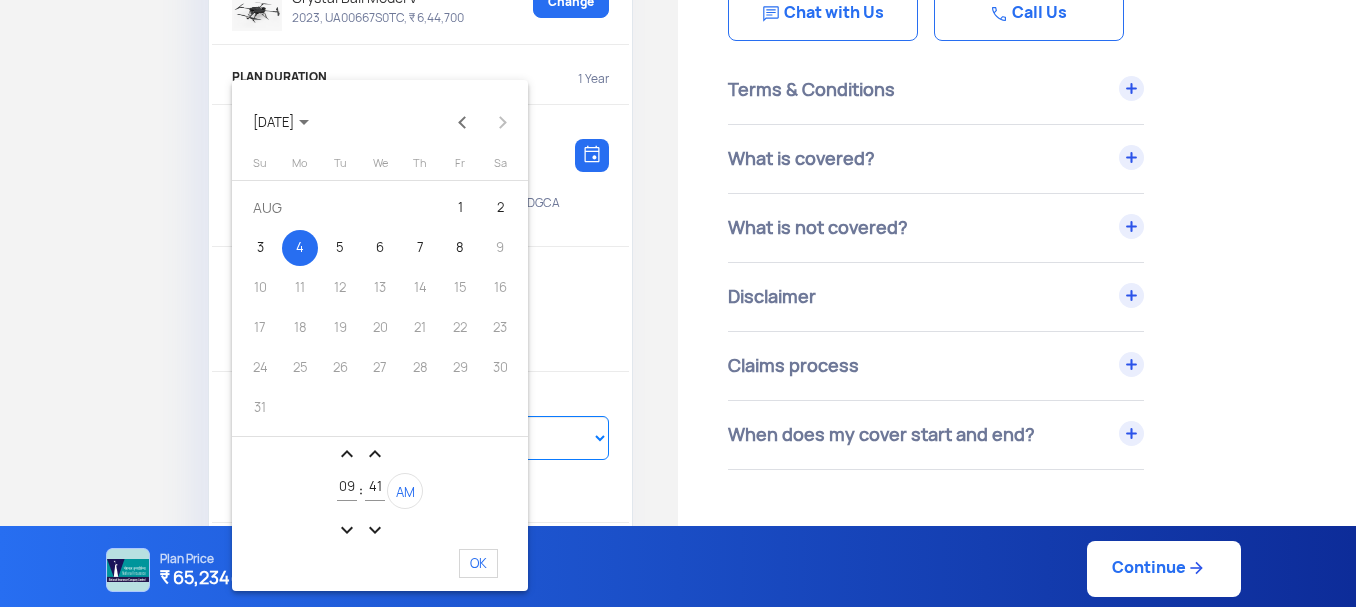 click on "expand_less" at bounding box center (347, 454) 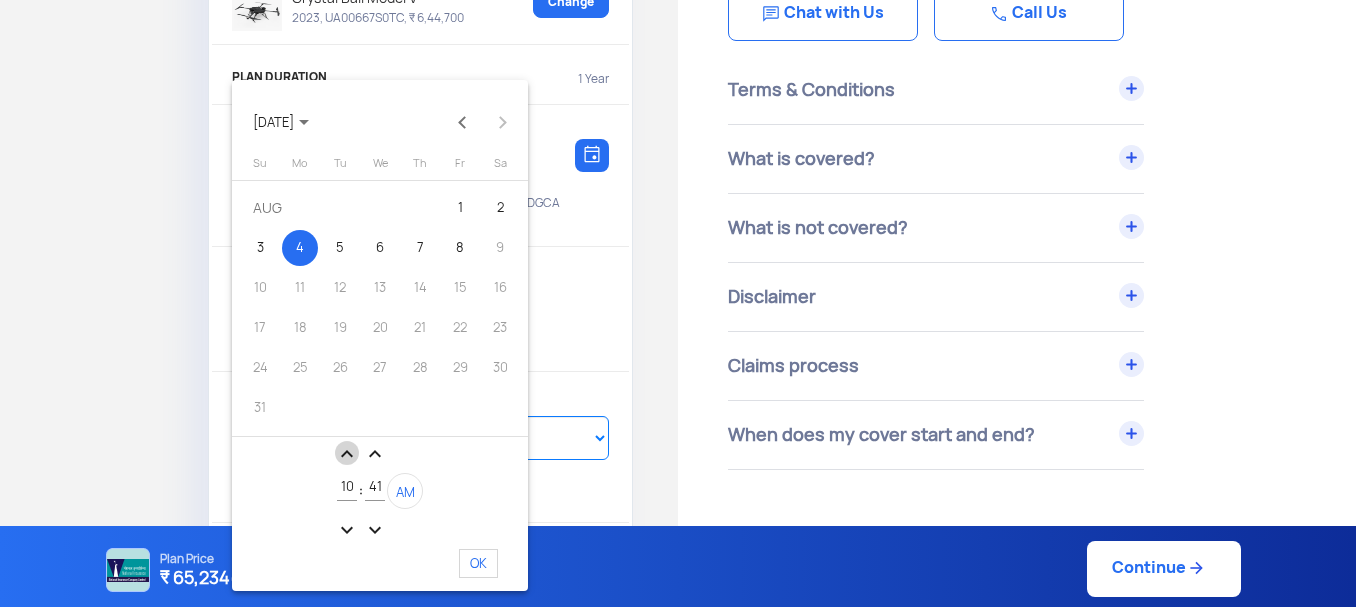 click on "expand_less" at bounding box center [347, 454] 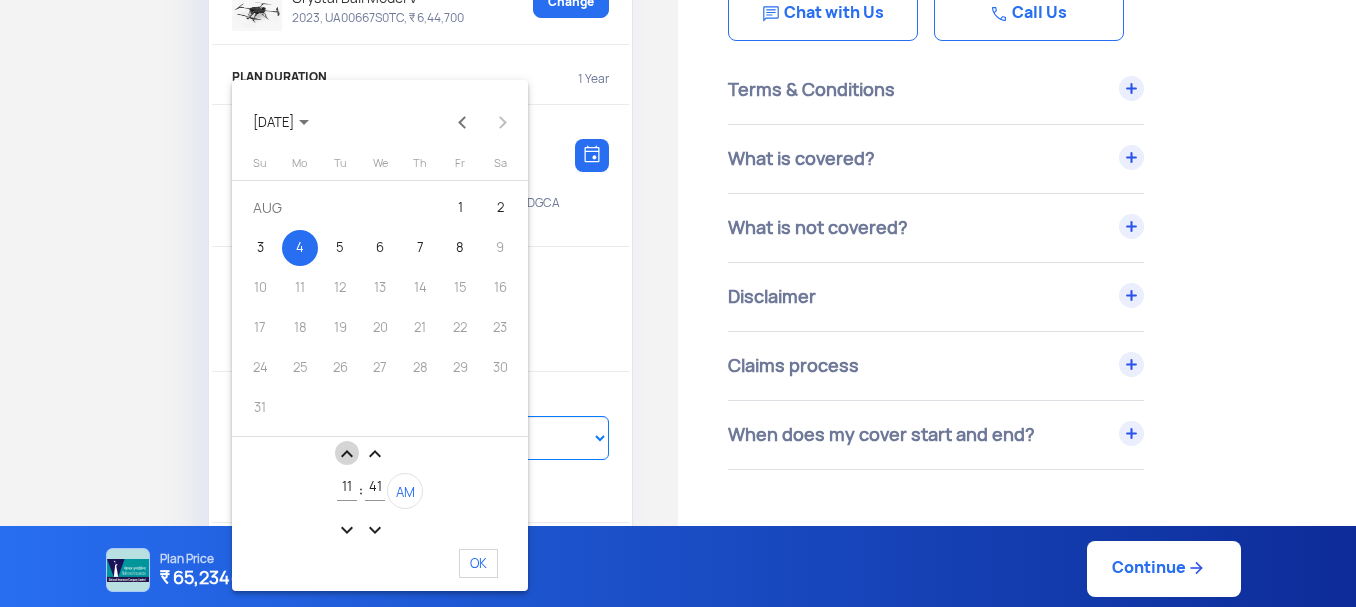 click on "expand_less" at bounding box center (347, 454) 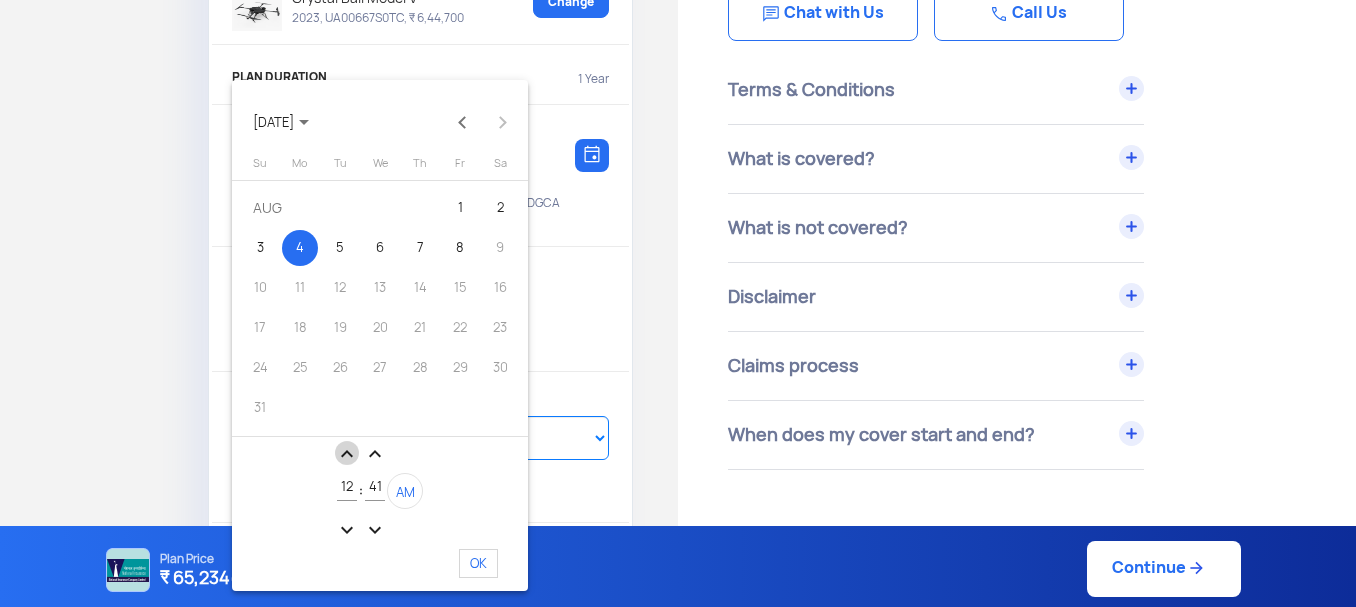click on "expand_less" at bounding box center (347, 454) 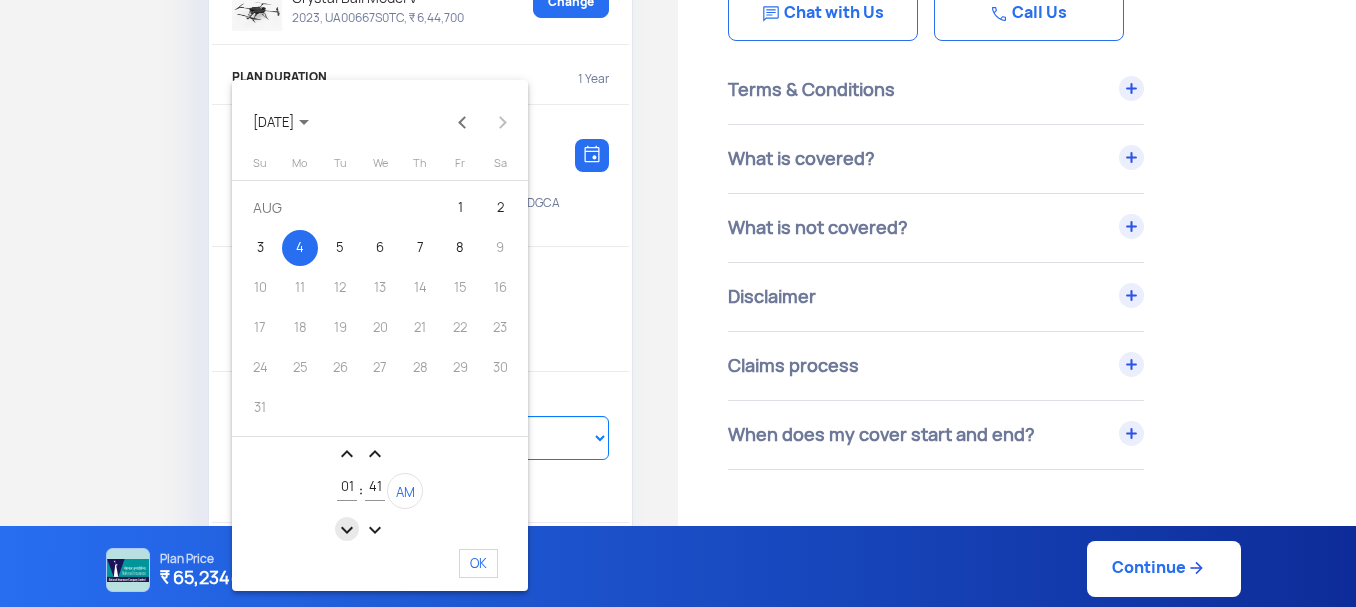 click on "expand_more" at bounding box center [347, 530] 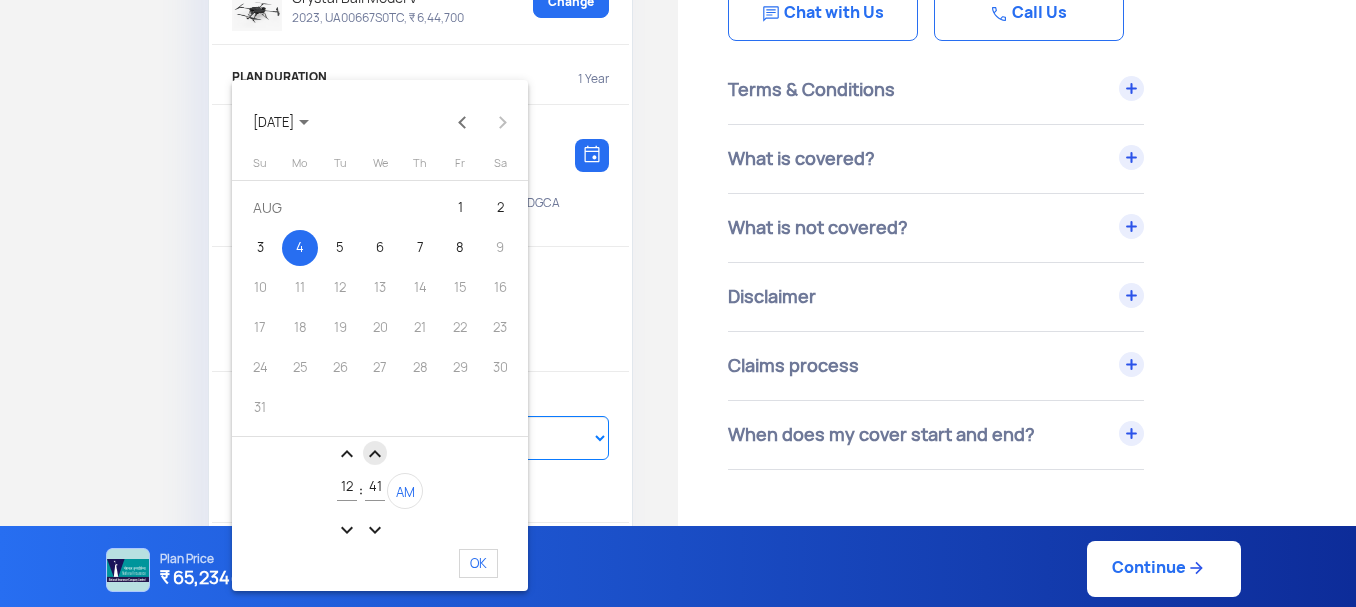 click on "expand_less" at bounding box center [375, 454] 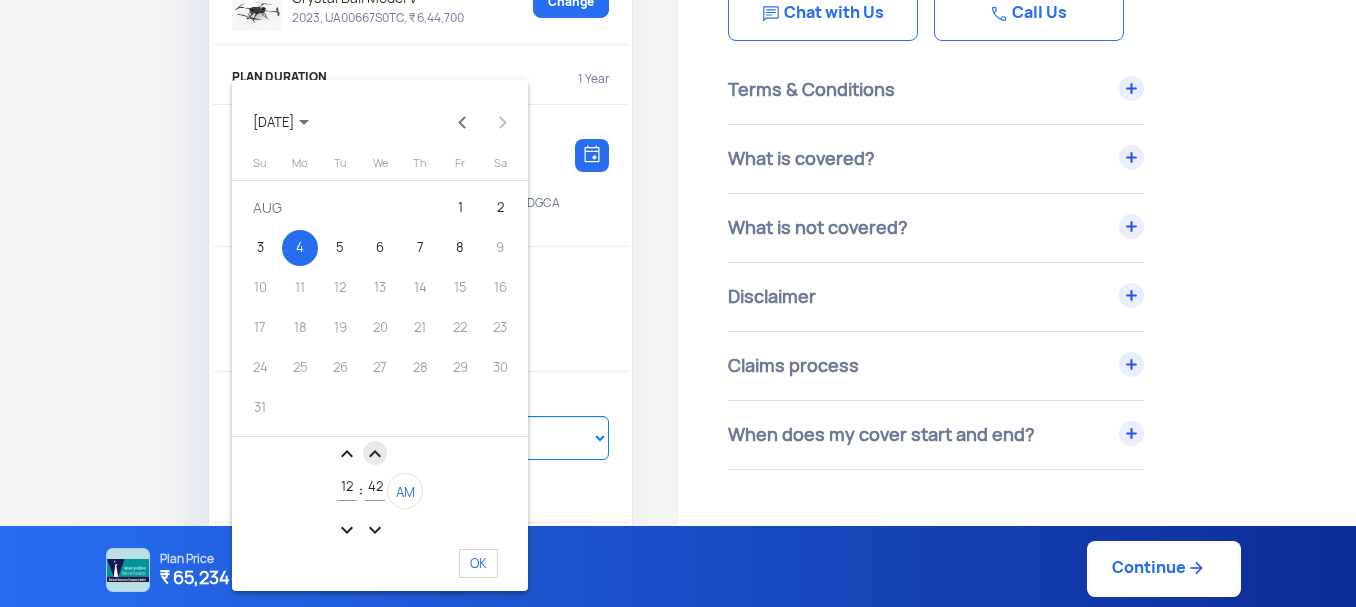 click on "expand_less" at bounding box center (375, 454) 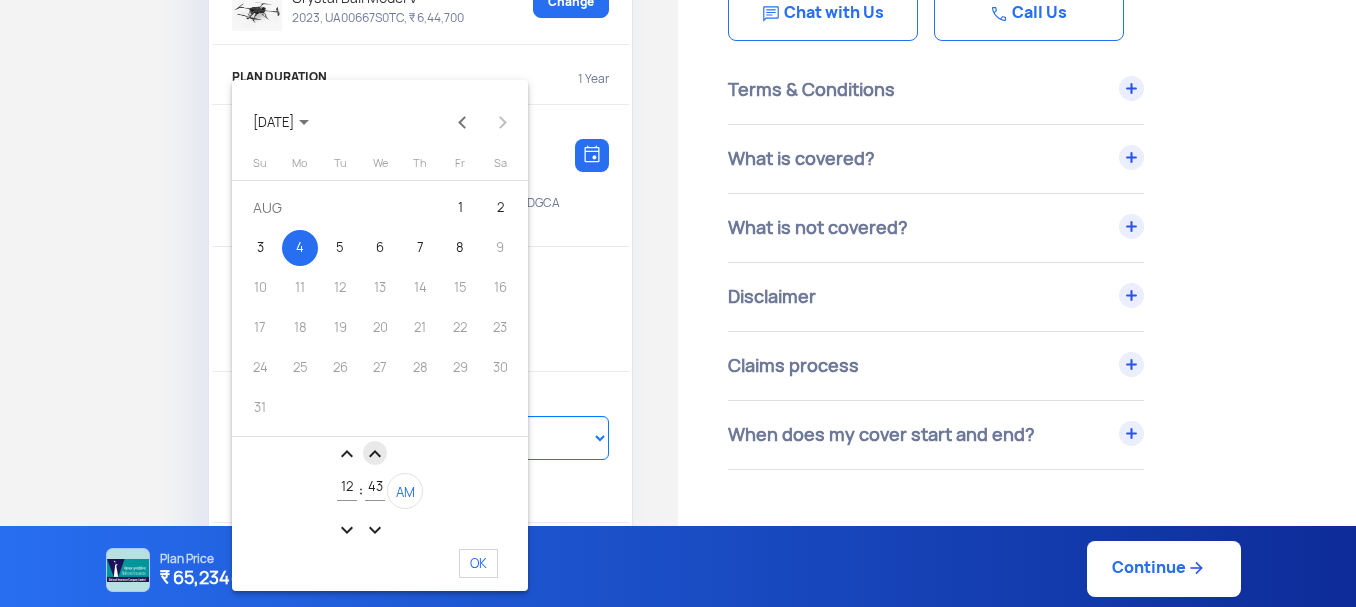 click on "expand_less" at bounding box center [375, 454] 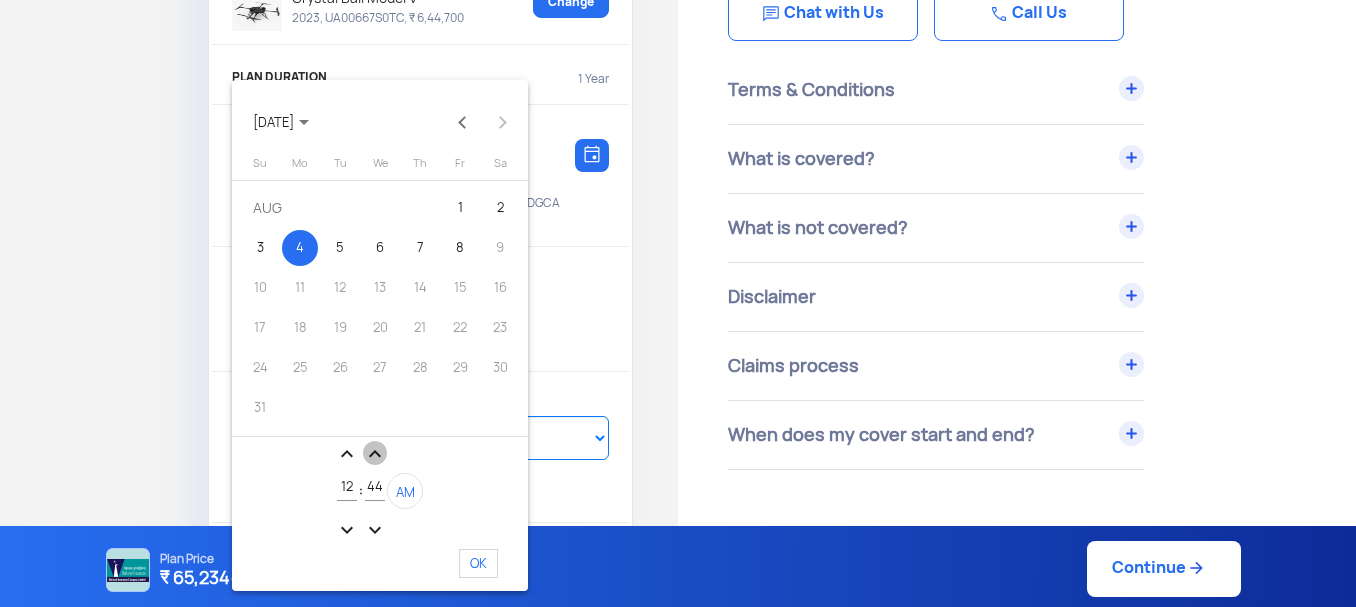 click on "expand_less" at bounding box center (375, 454) 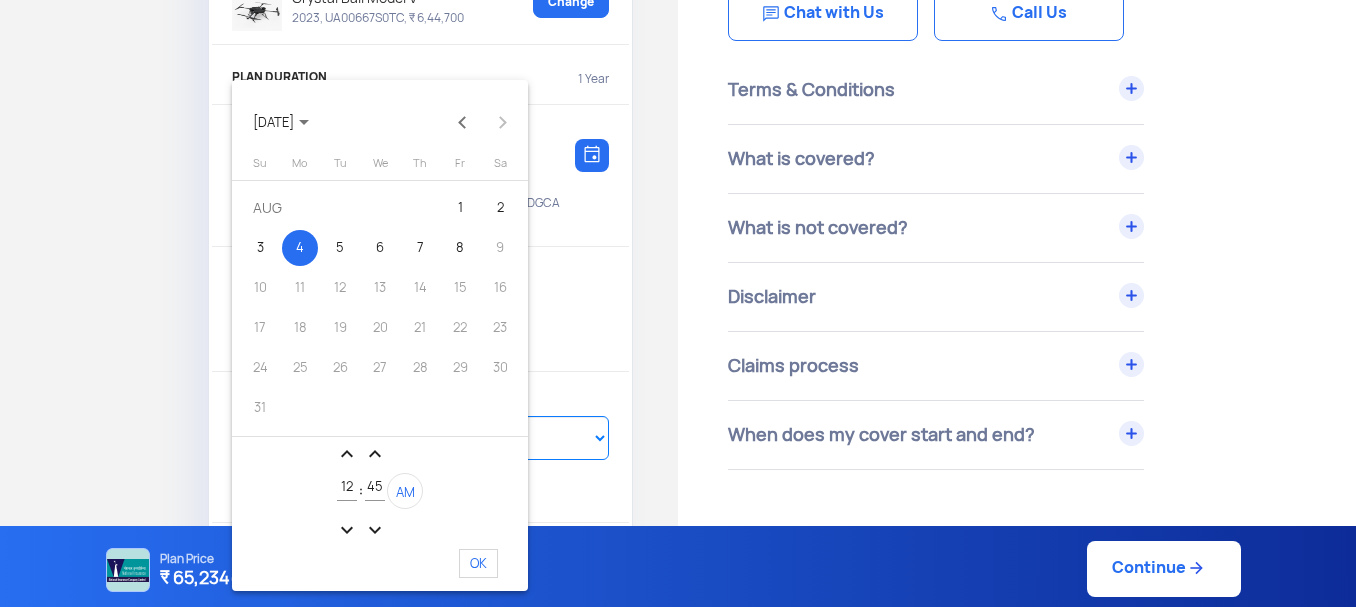 click on "expand_more" at bounding box center [375, 530] 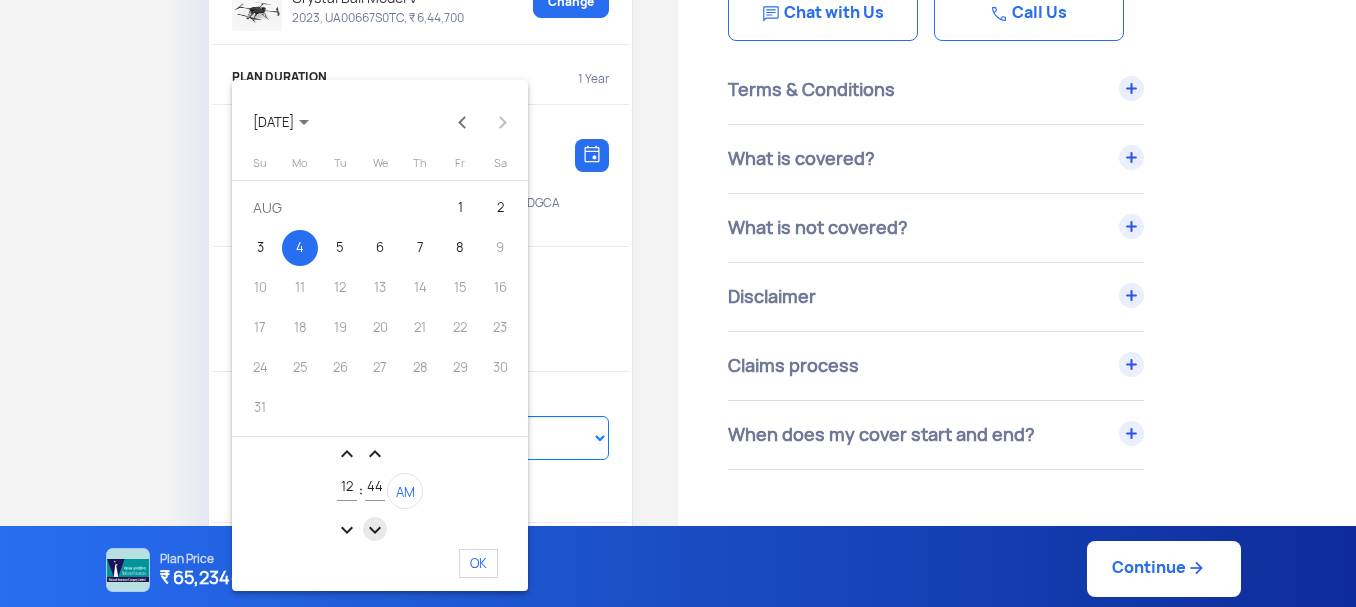 click on "expand_more" at bounding box center [375, 530] 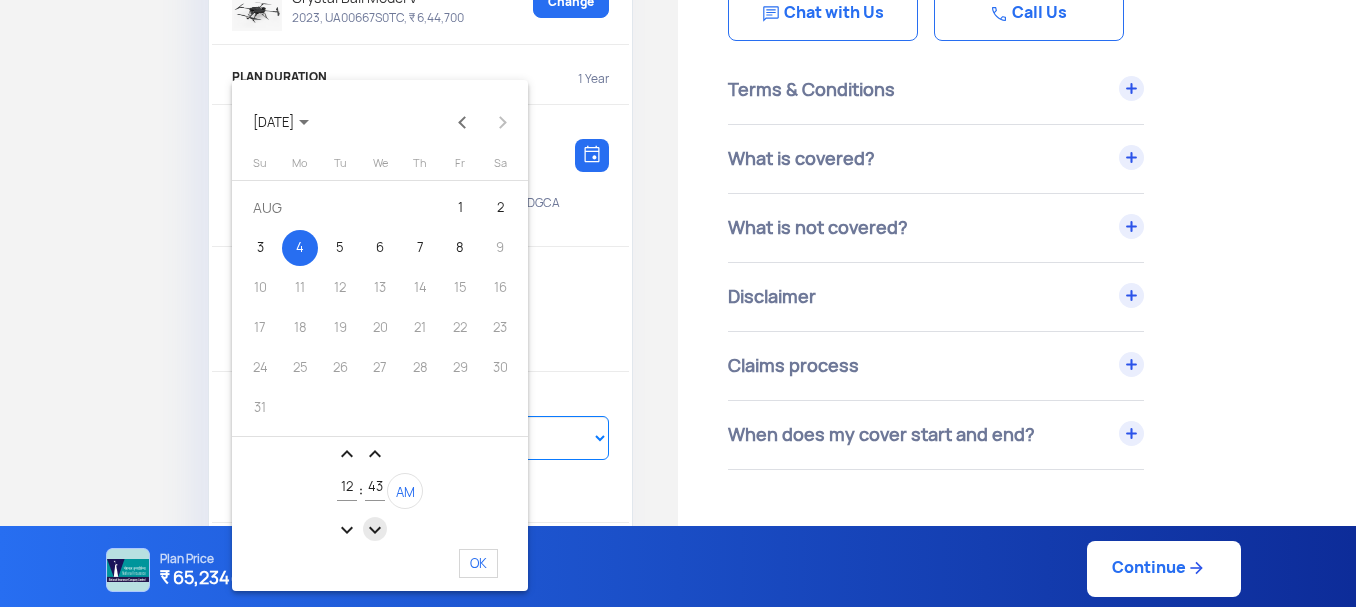 click on "expand_more" at bounding box center (375, 530) 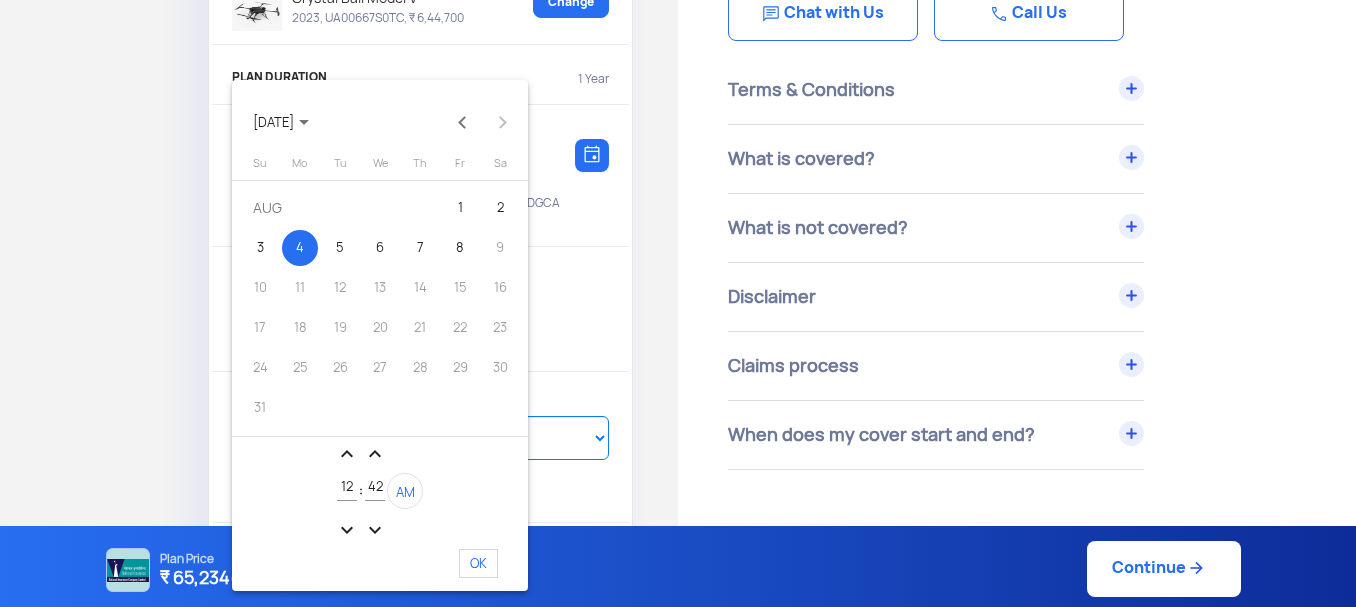 click on "expand_more" at bounding box center [375, 530] 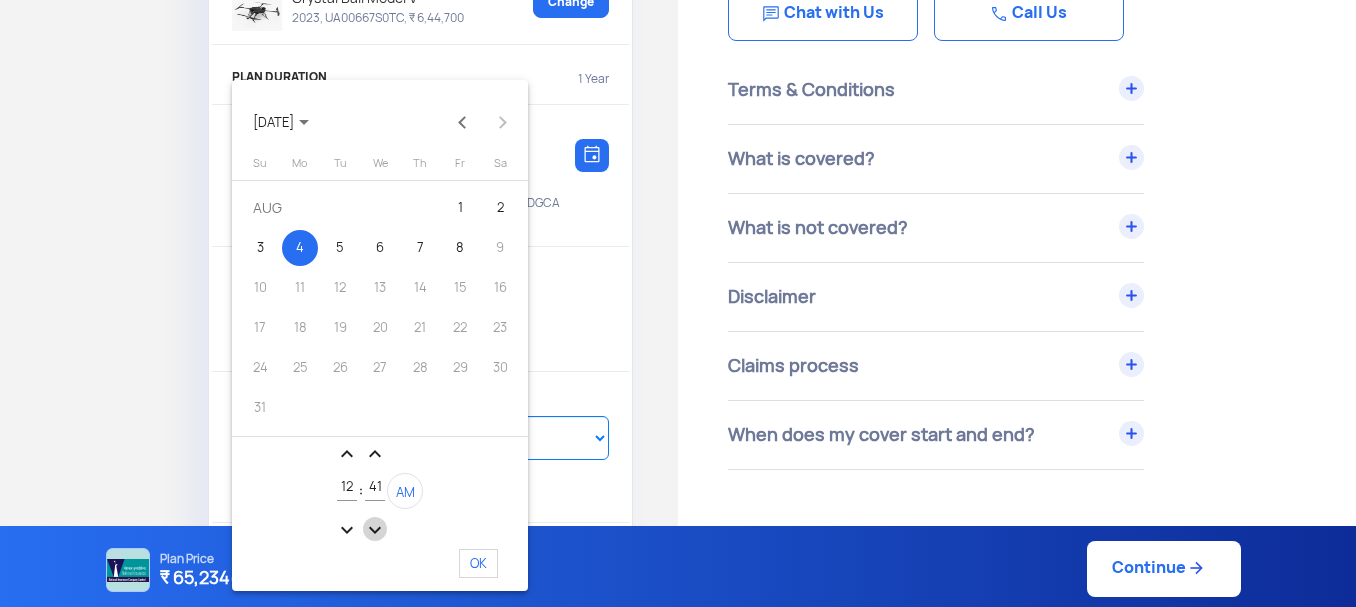 click on "expand_more" at bounding box center [375, 530] 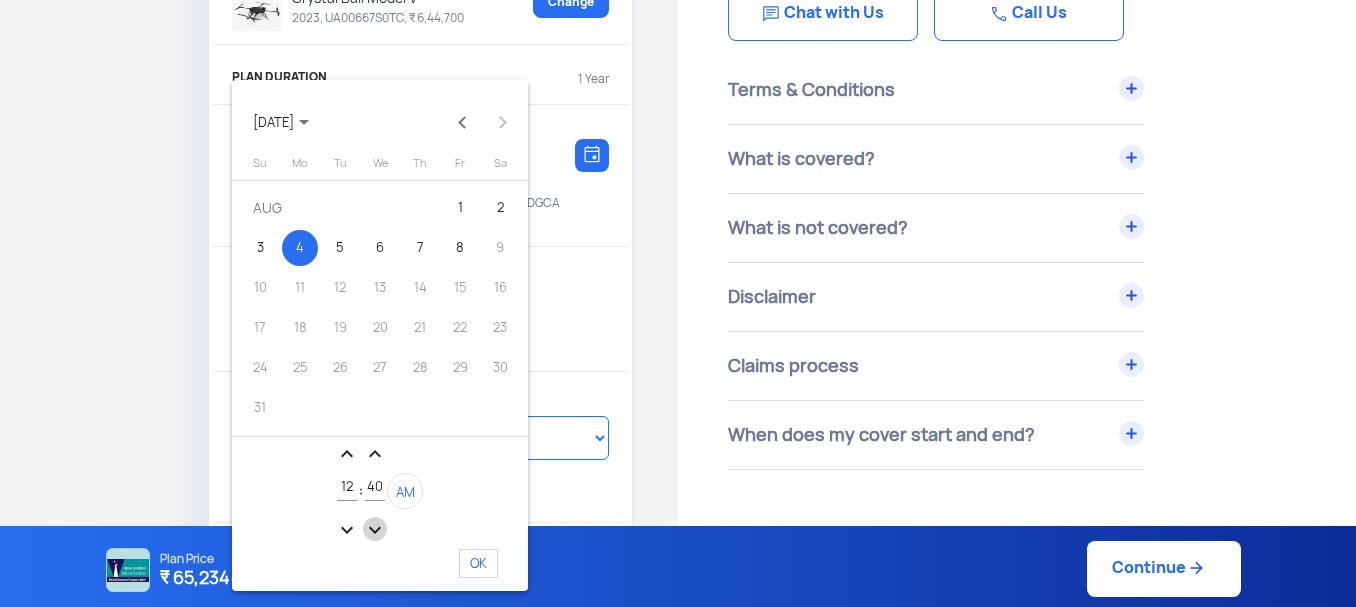 click on "expand_more" at bounding box center (375, 530) 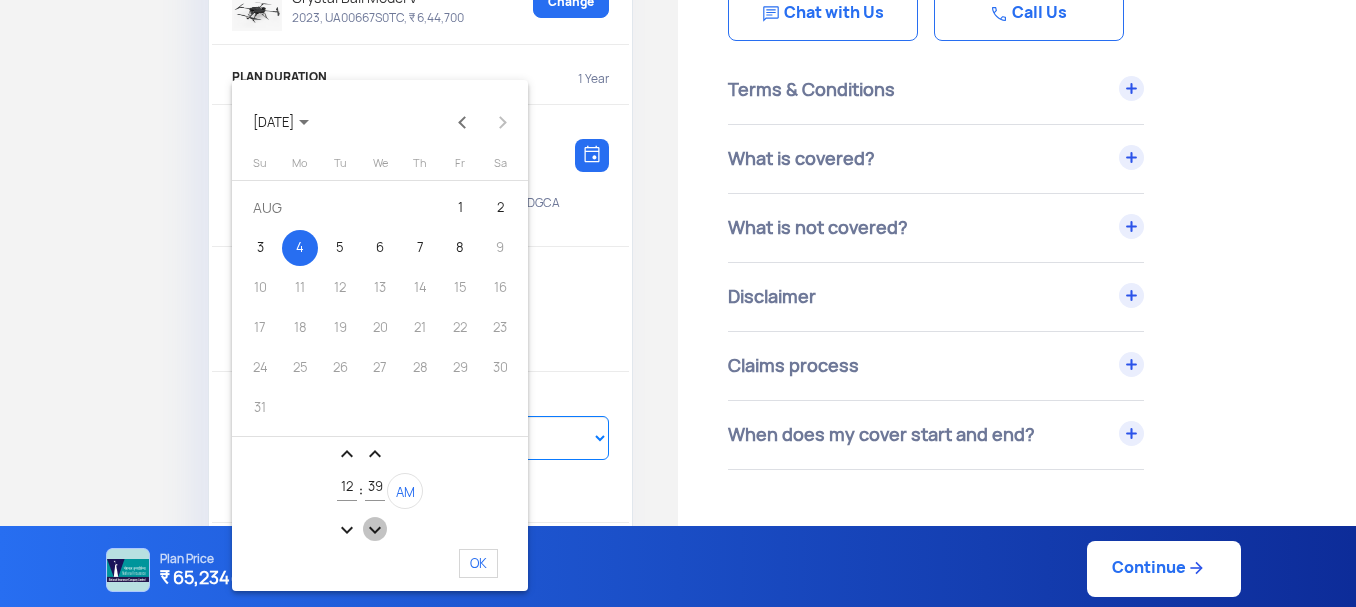click on "expand_more" at bounding box center (375, 530) 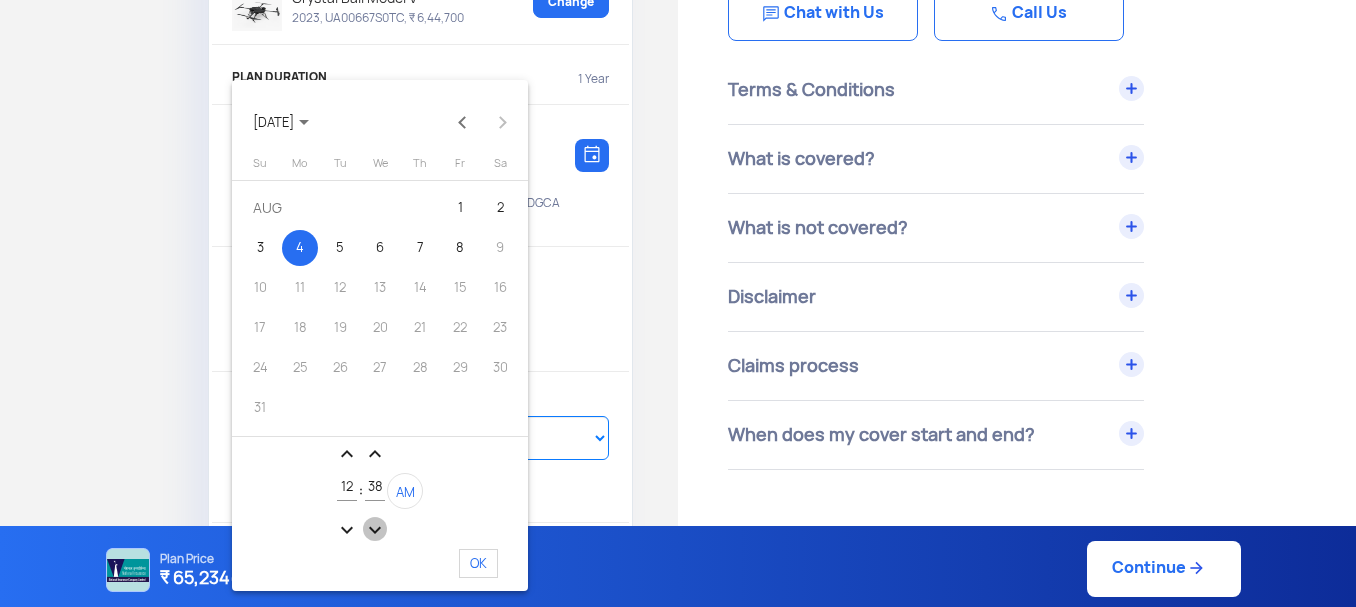 click on "expand_more" at bounding box center [375, 530] 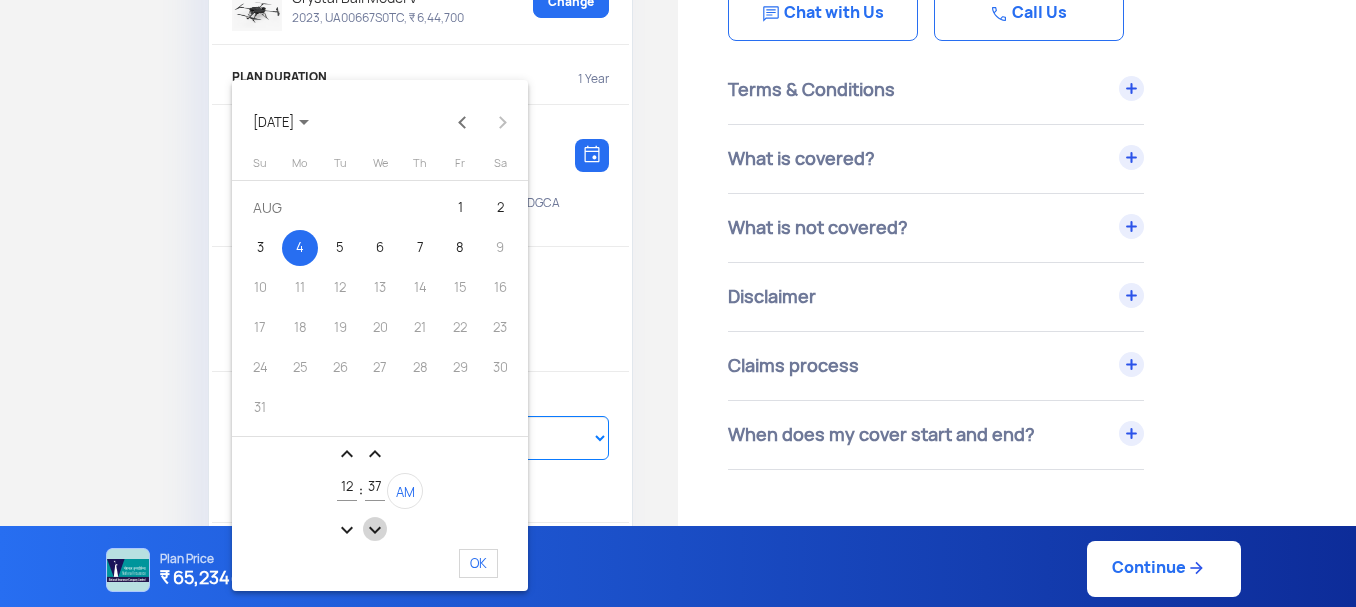 click on "expand_more" at bounding box center [375, 530] 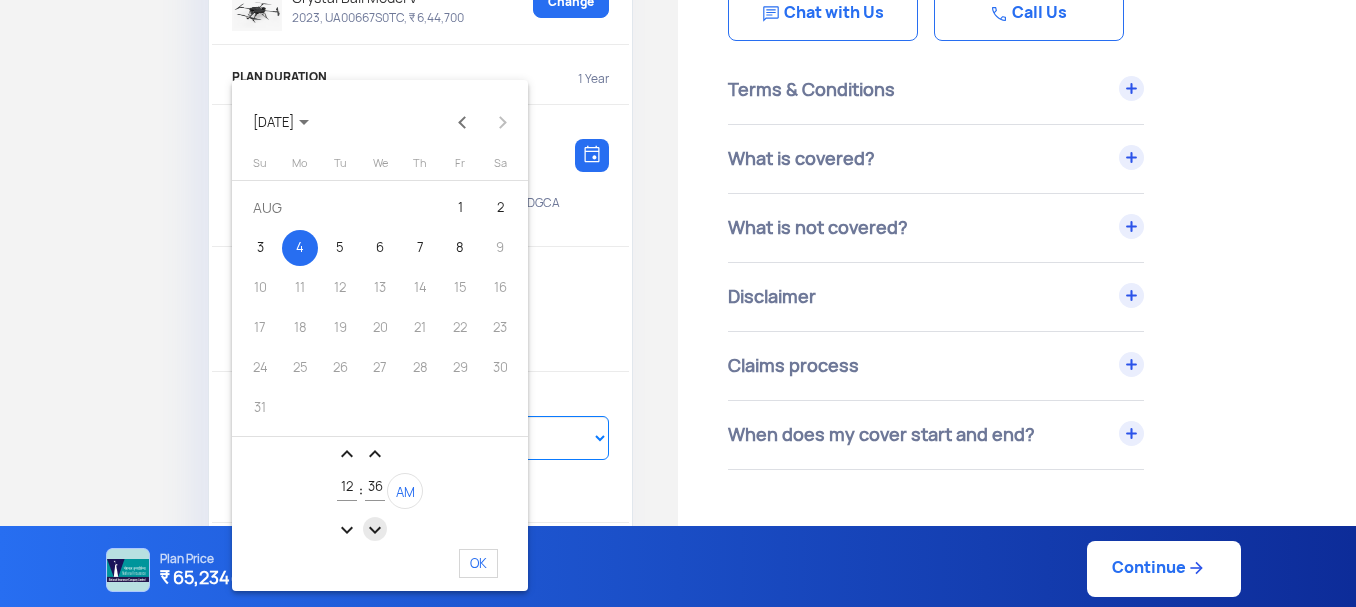 click on "expand_more" at bounding box center [375, 530] 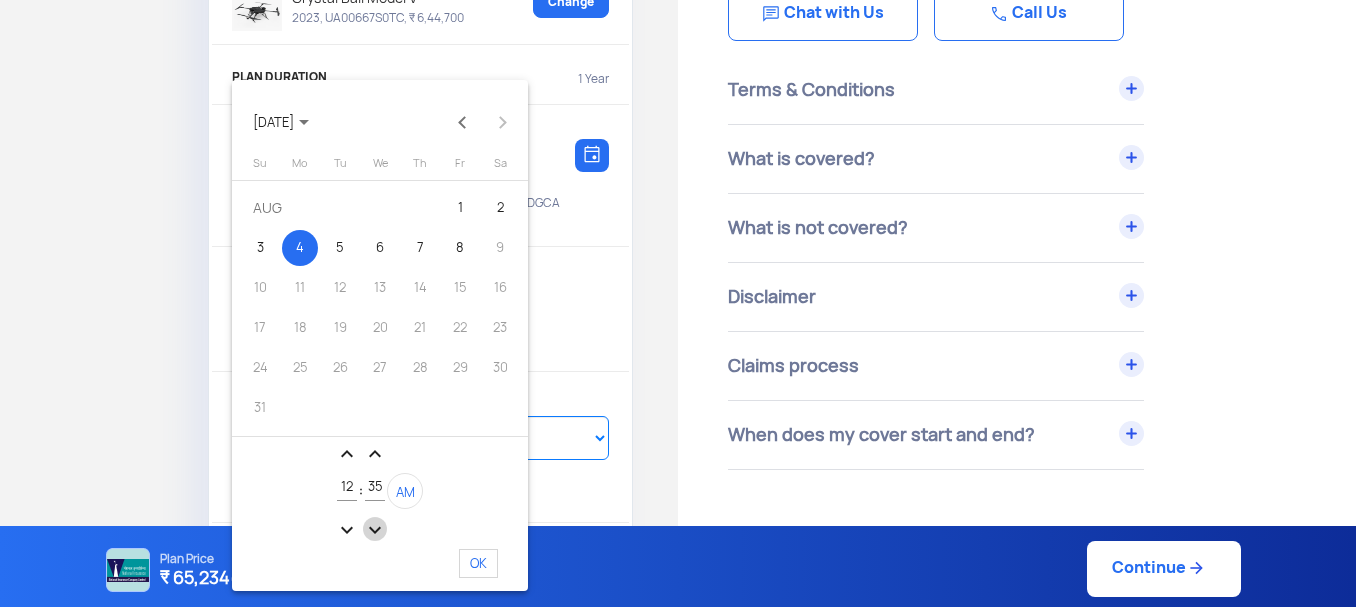 click on "expand_more" at bounding box center [375, 530] 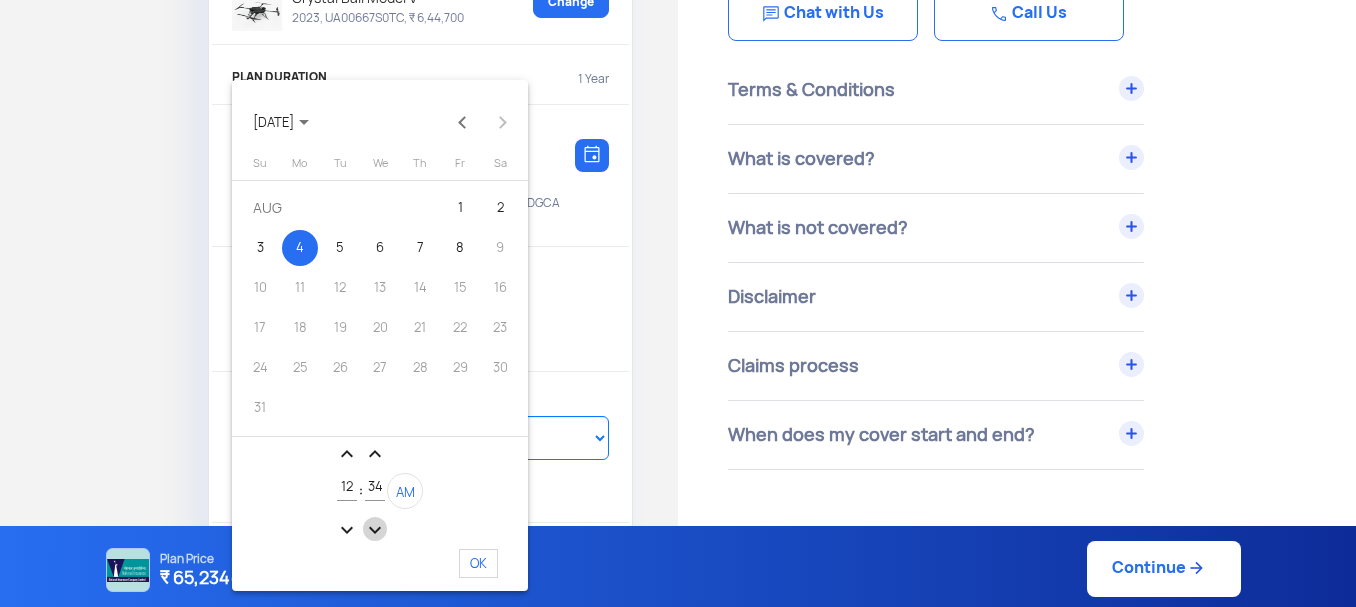 click on "expand_more" at bounding box center (375, 530) 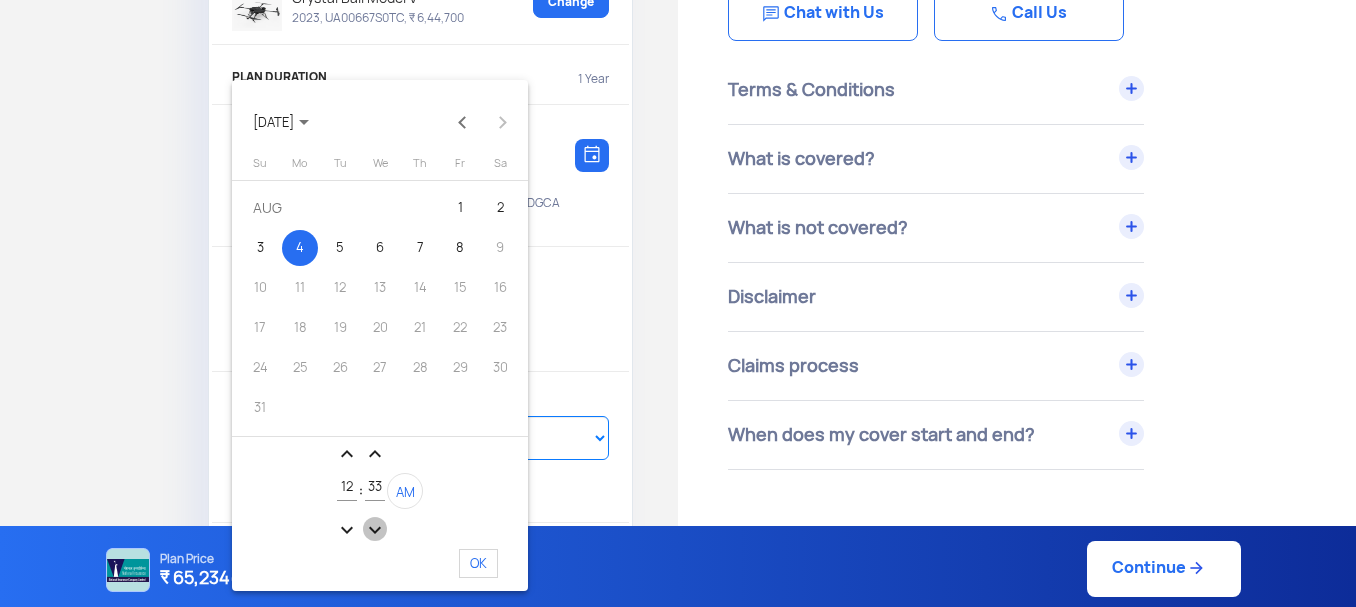 click on "expand_more" at bounding box center (375, 530) 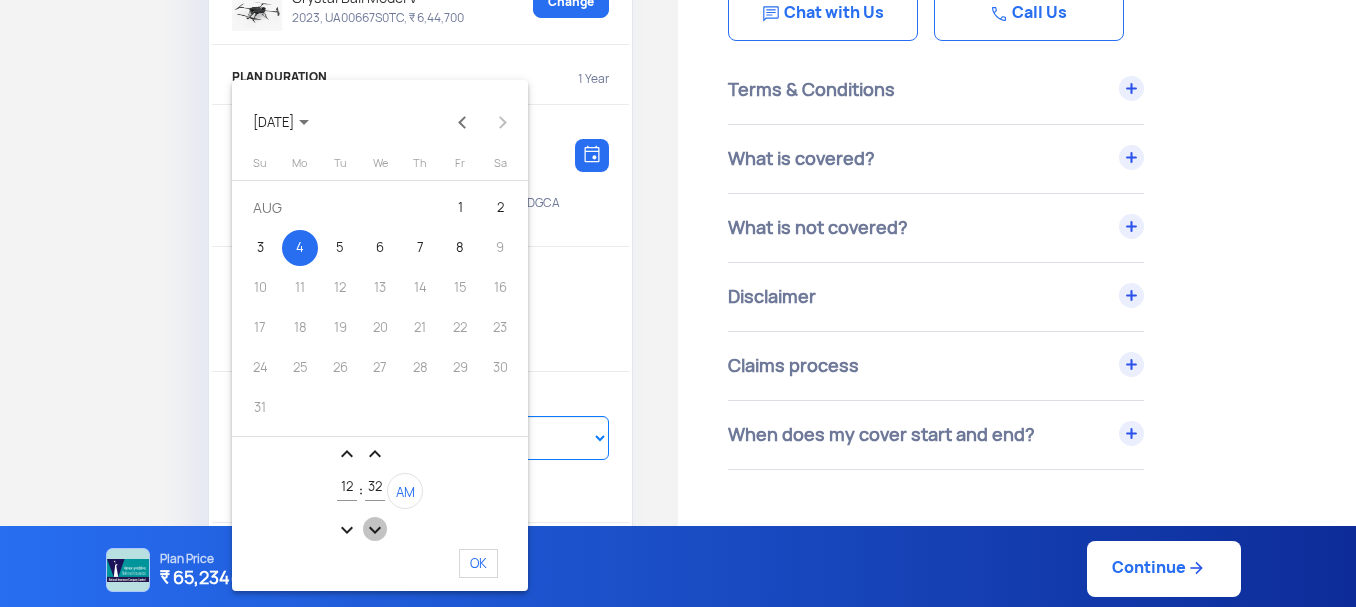 click on "expand_more" at bounding box center (375, 530) 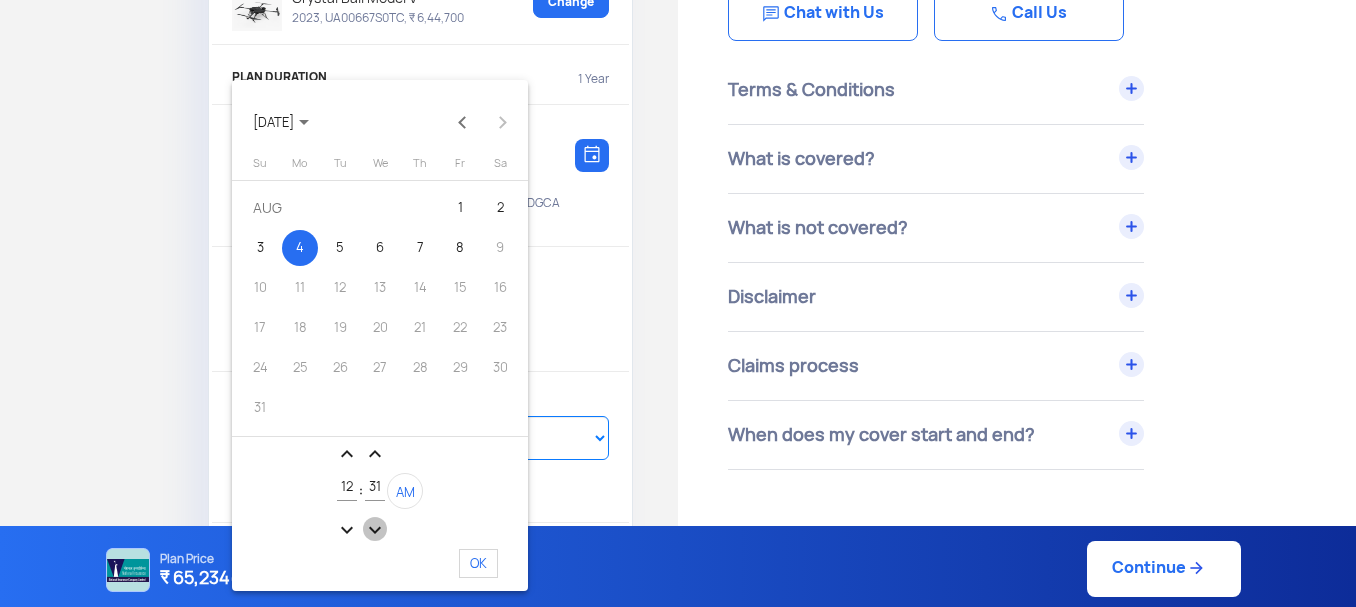 click on "expand_more" at bounding box center (375, 530) 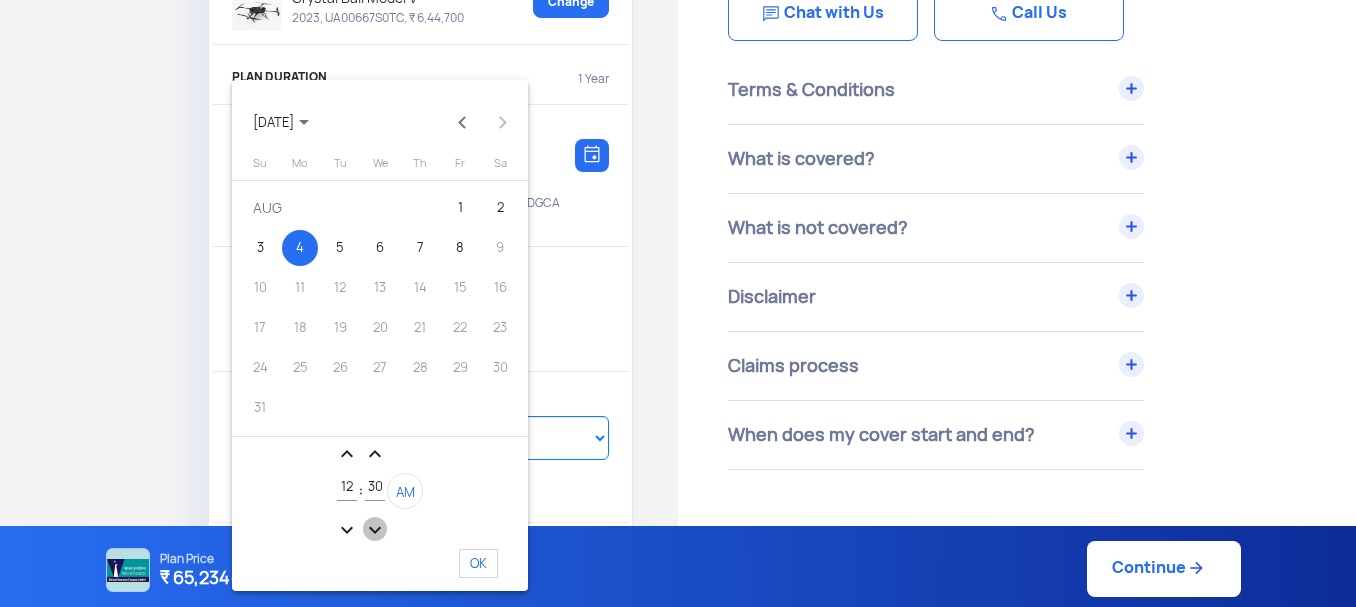 click on "expand_more" at bounding box center (375, 530) 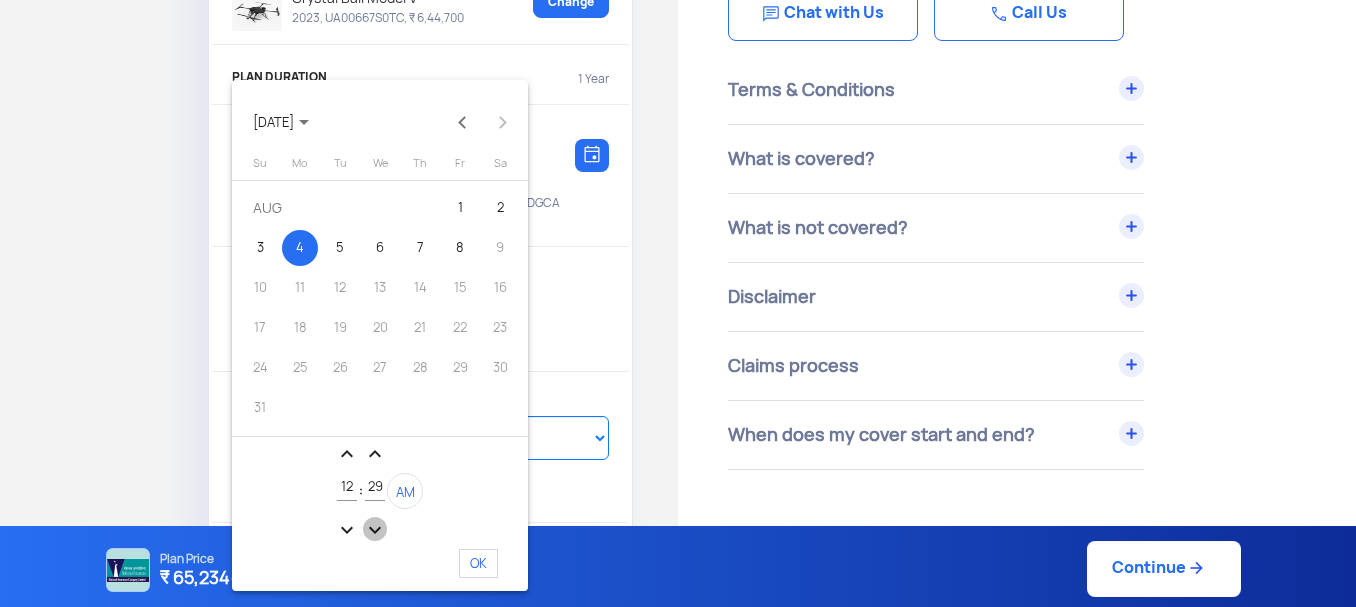 click on "expand_more" at bounding box center [375, 530] 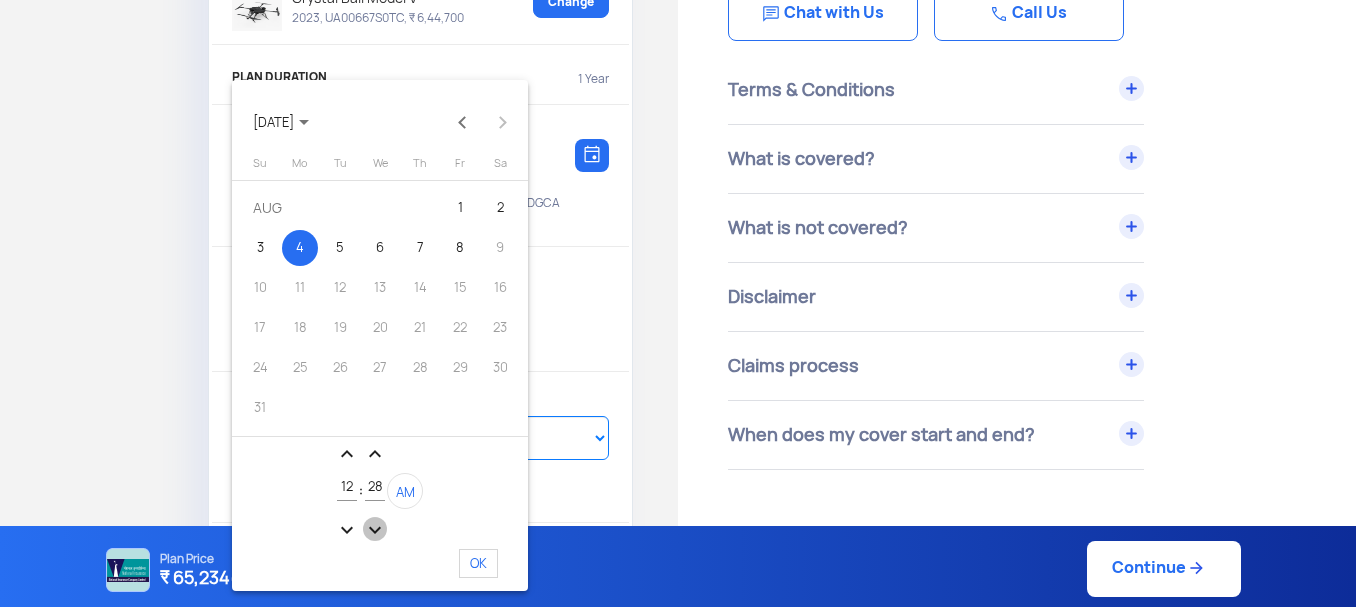 click on "expand_more" at bounding box center (375, 530) 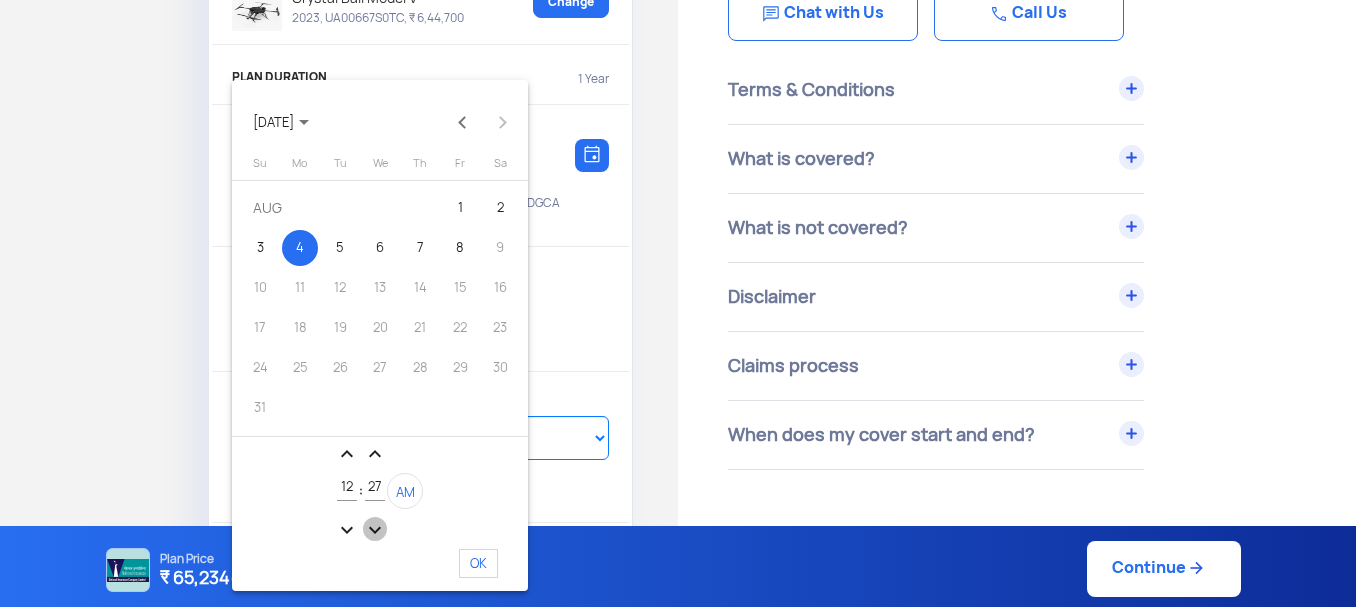 click on "expand_more" at bounding box center (375, 530) 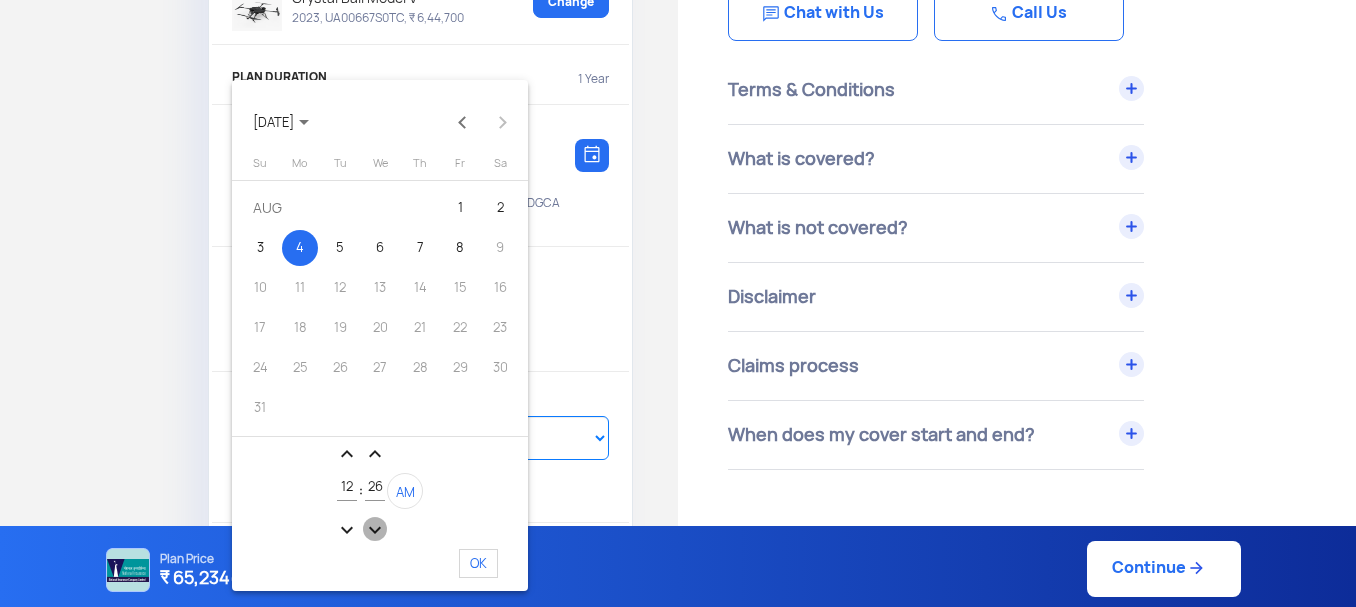 click on "expand_more" at bounding box center (375, 530) 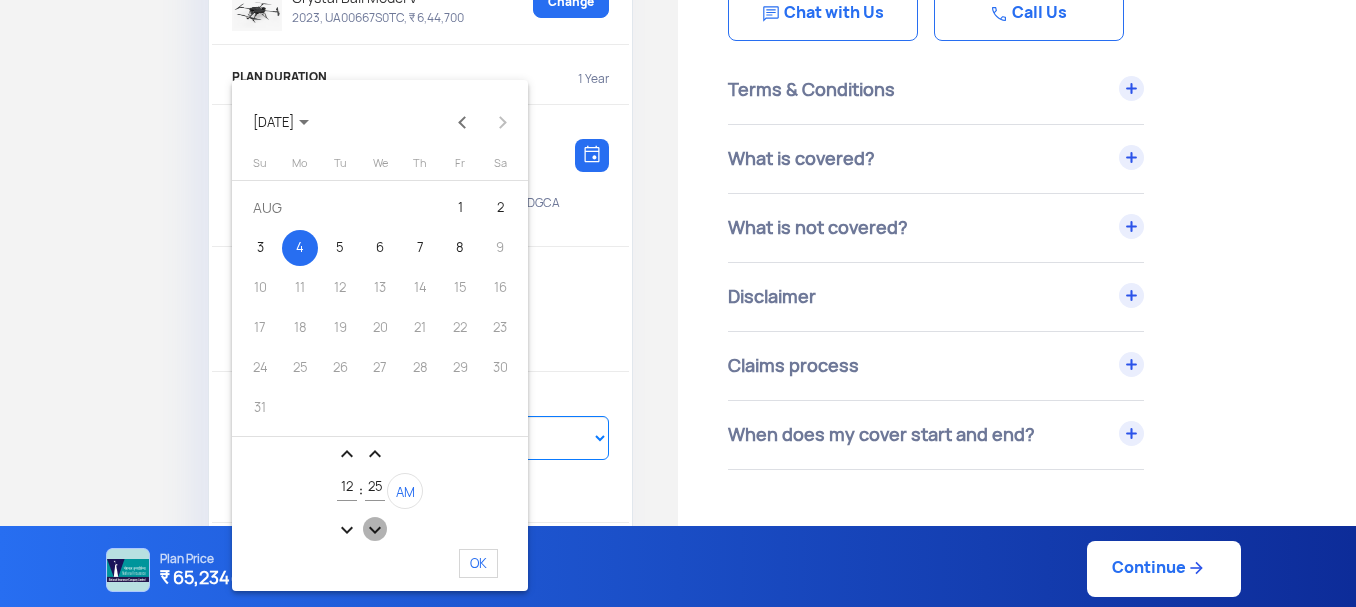 click on "expand_more" at bounding box center [375, 530] 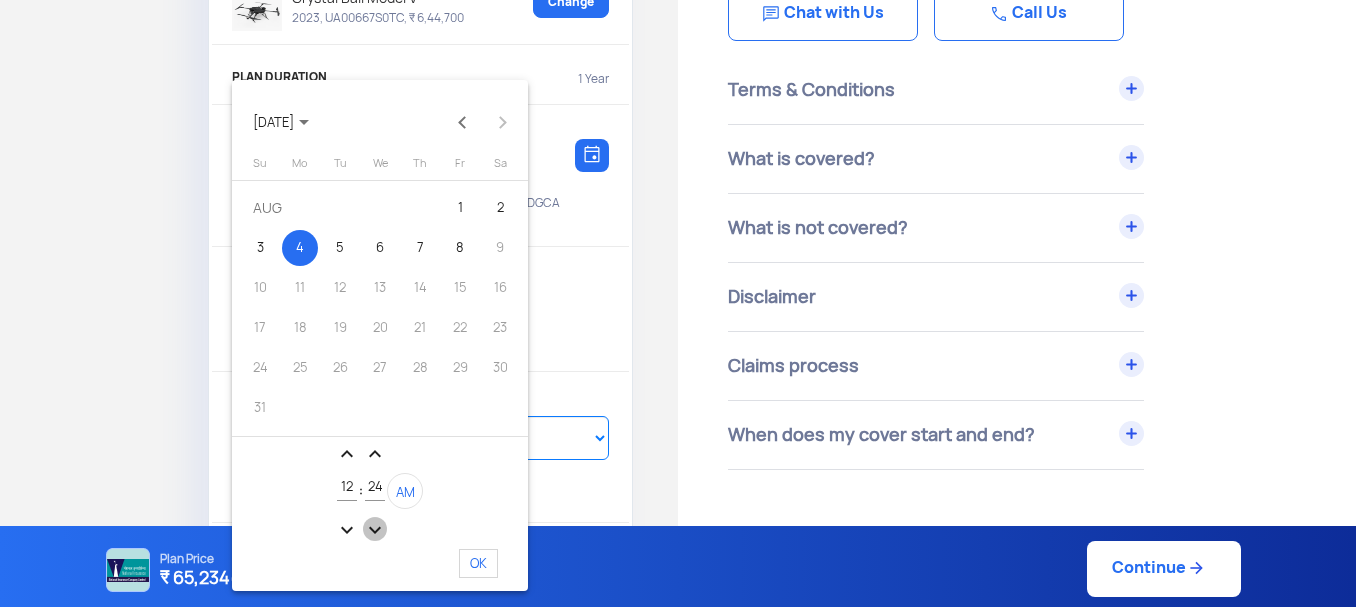 click on "expand_more" at bounding box center [375, 530] 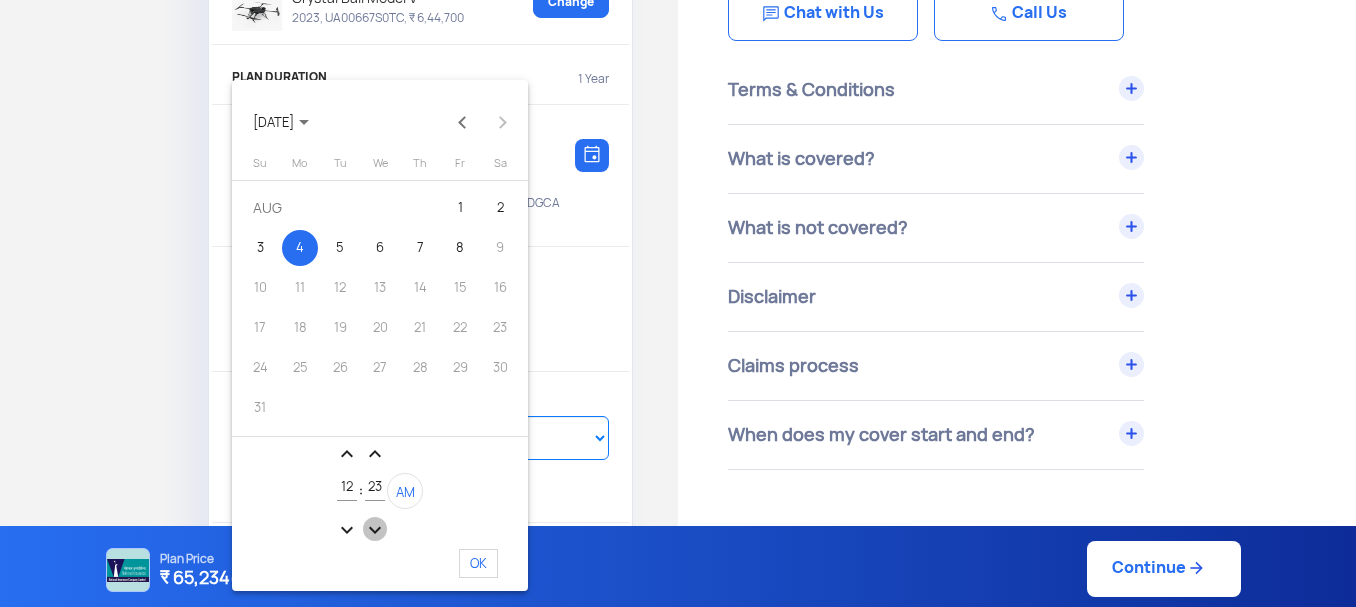 click on "expand_more" at bounding box center (375, 530) 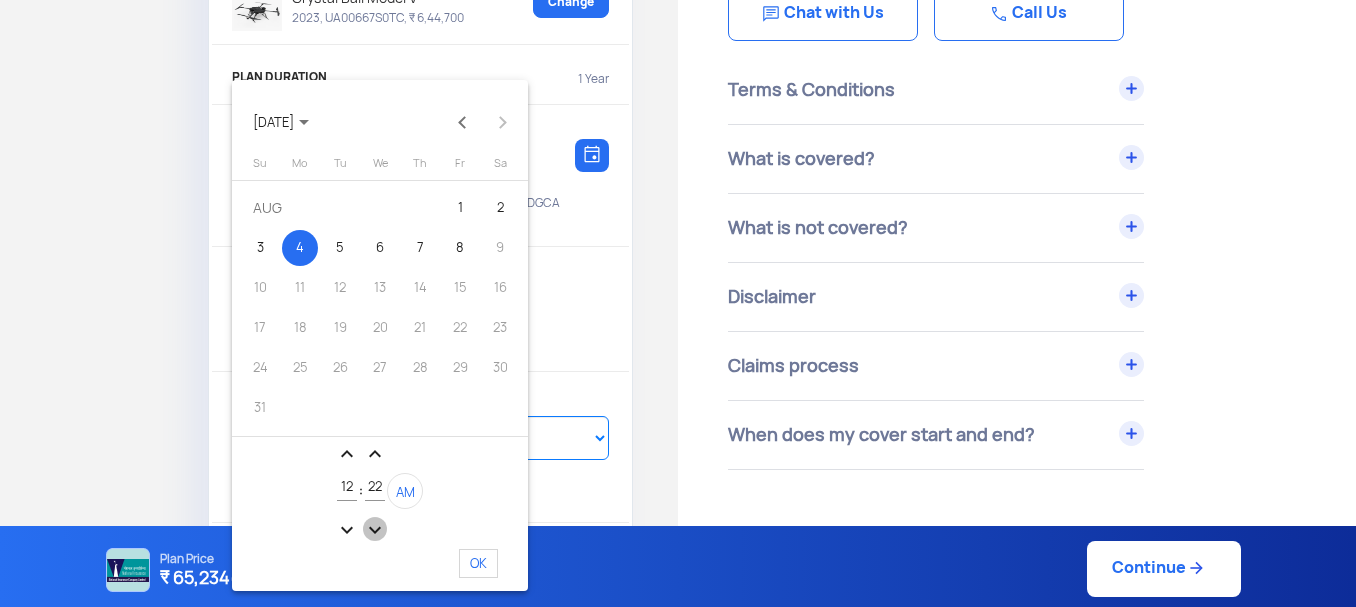 click on "expand_more" at bounding box center (375, 530) 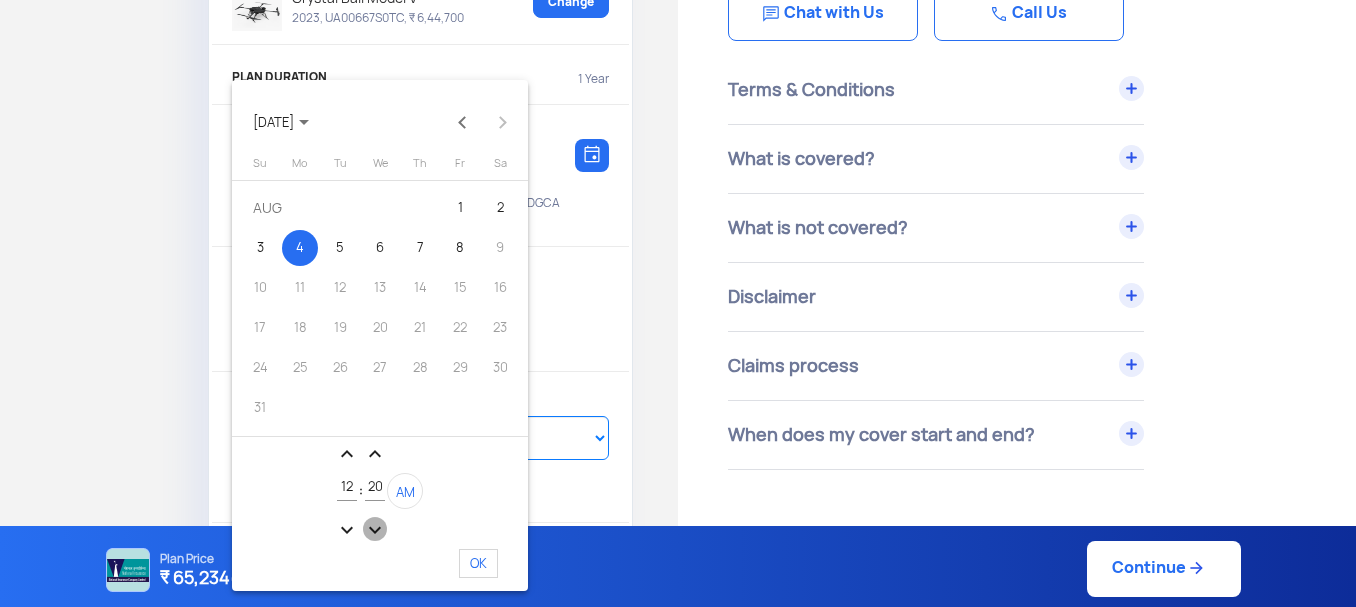 click on "expand_more" at bounding box center (375, 530) 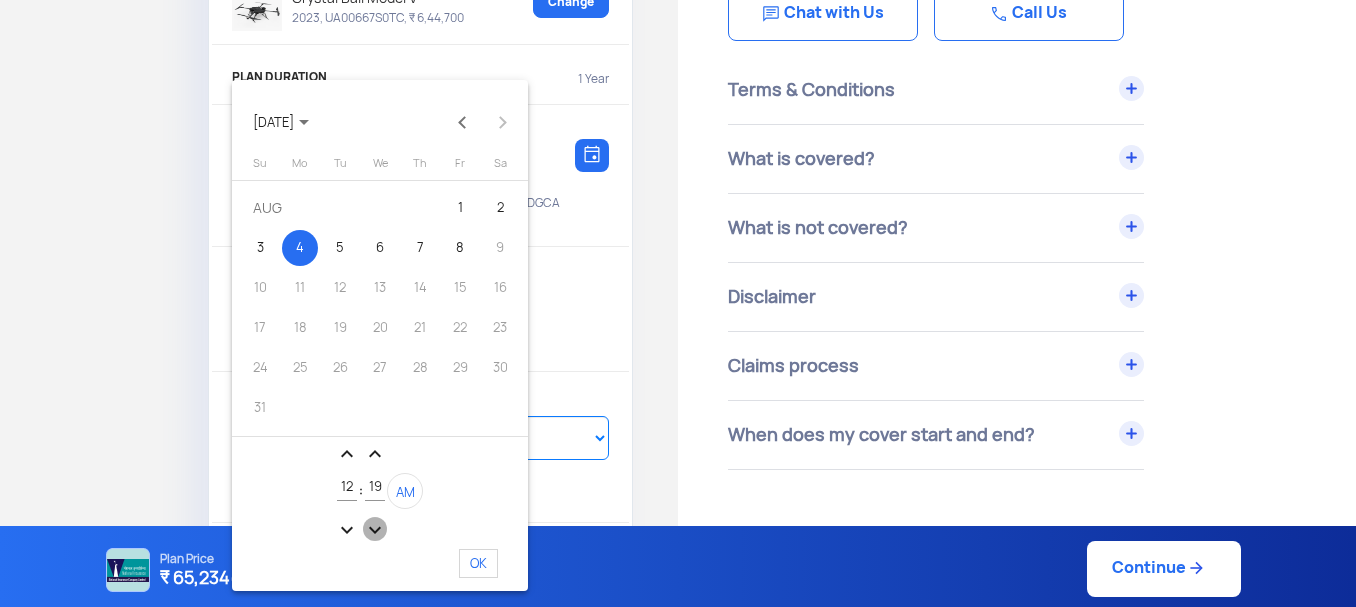 click on "expand_more" at bounding box center (375, 530) 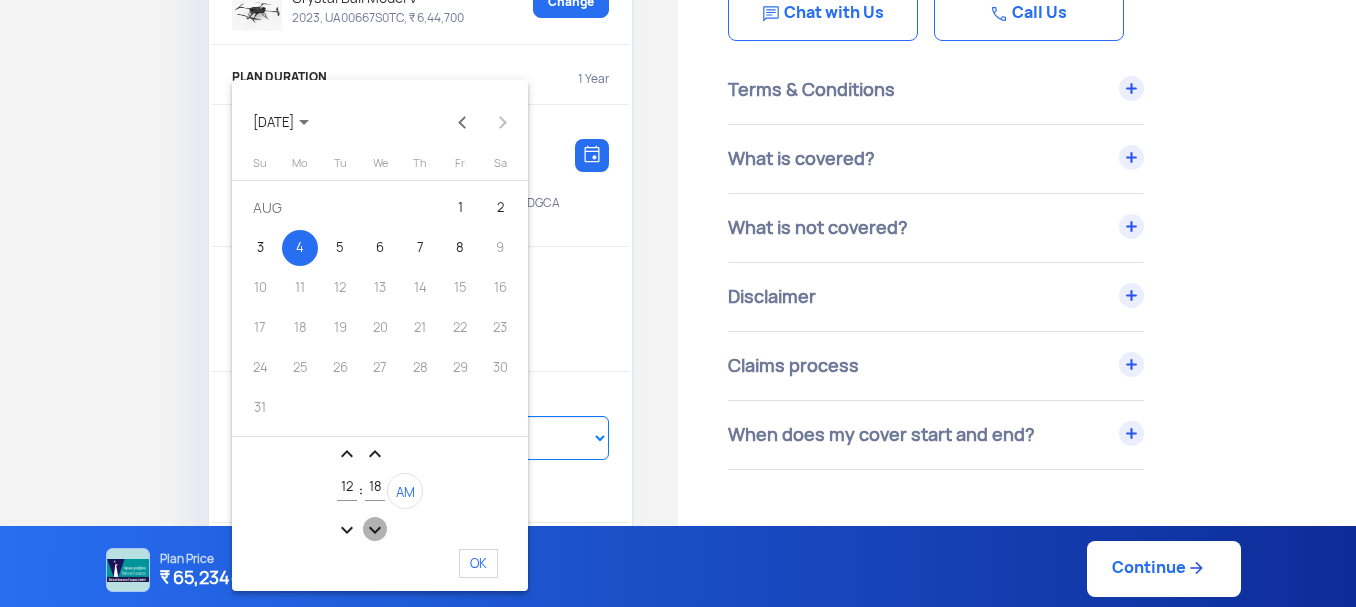 click on "expand_more" at bounding box center [375, 530] 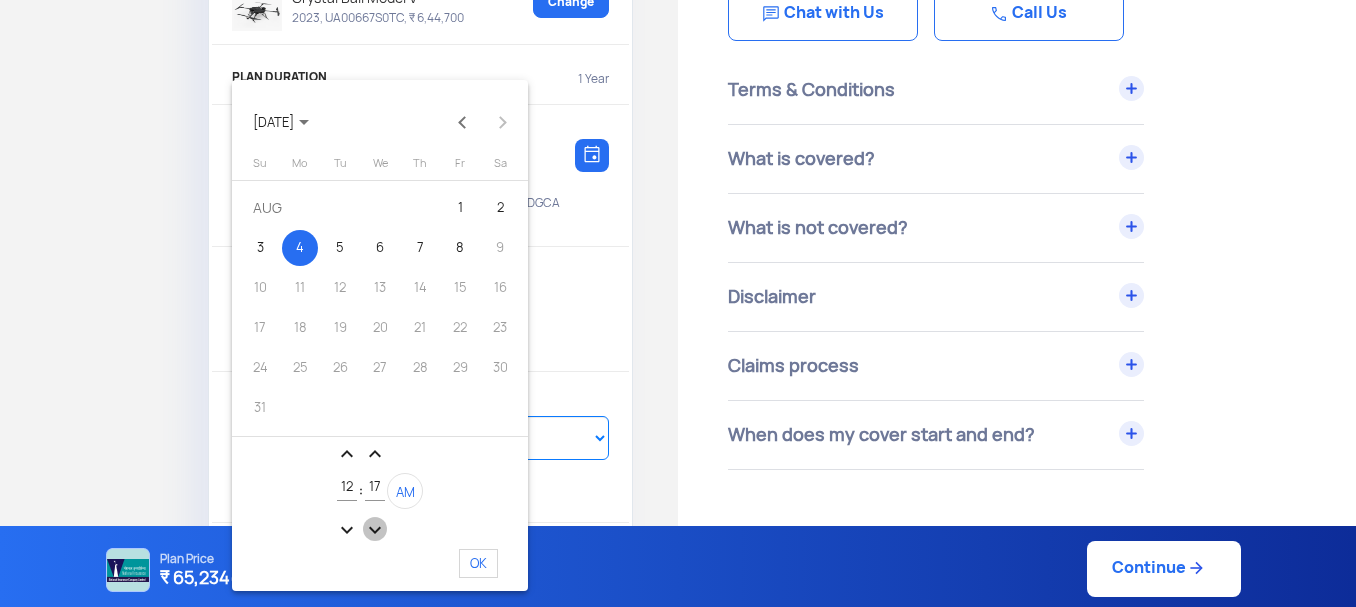 click on "expand_more" at bounding box center (375, 530) 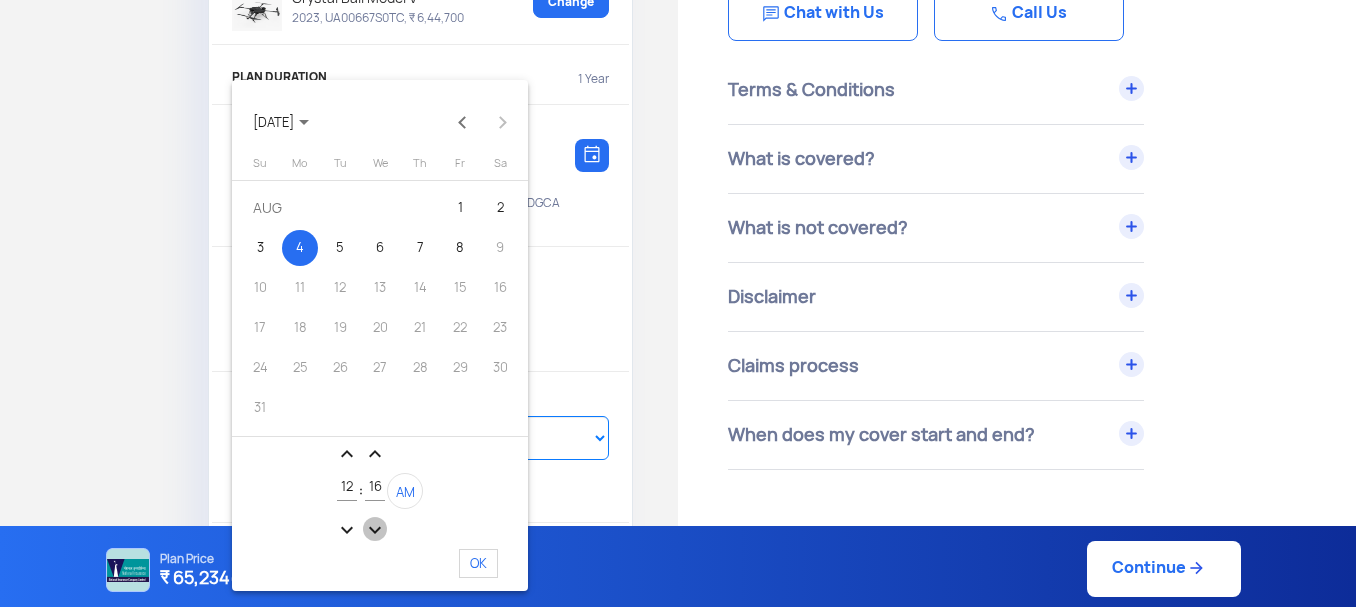 click on "expand_more" at bounding box center (375, 530) 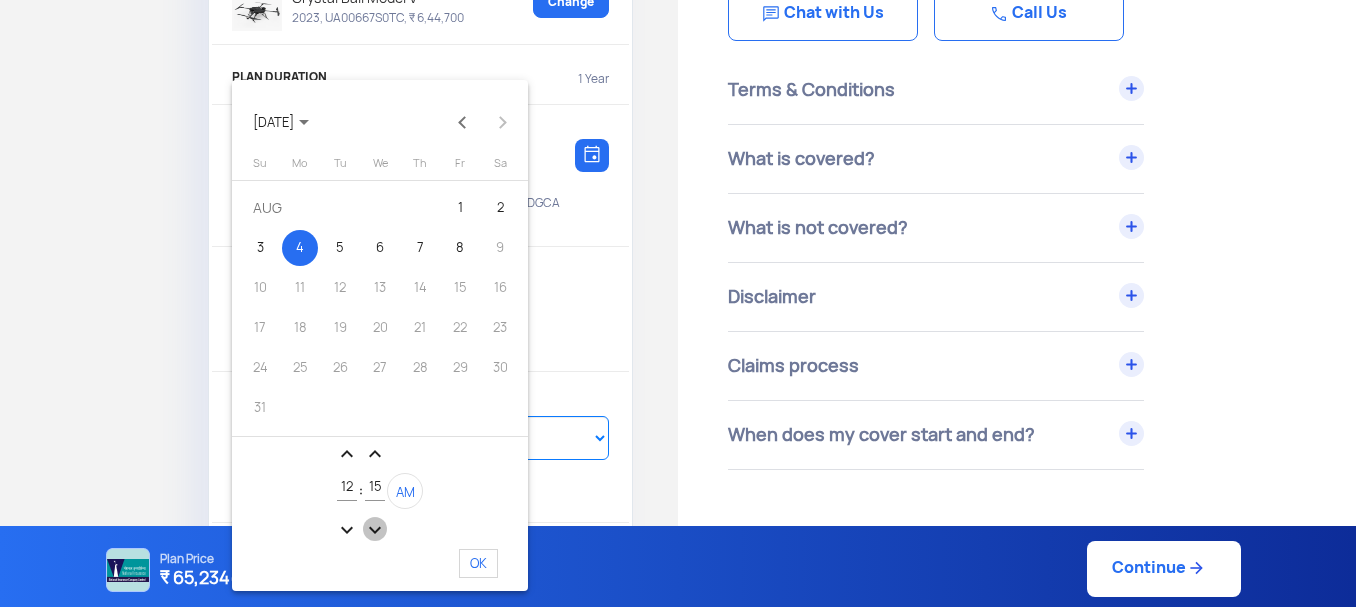 click on "expand_more" at bounding box center (375, 530) 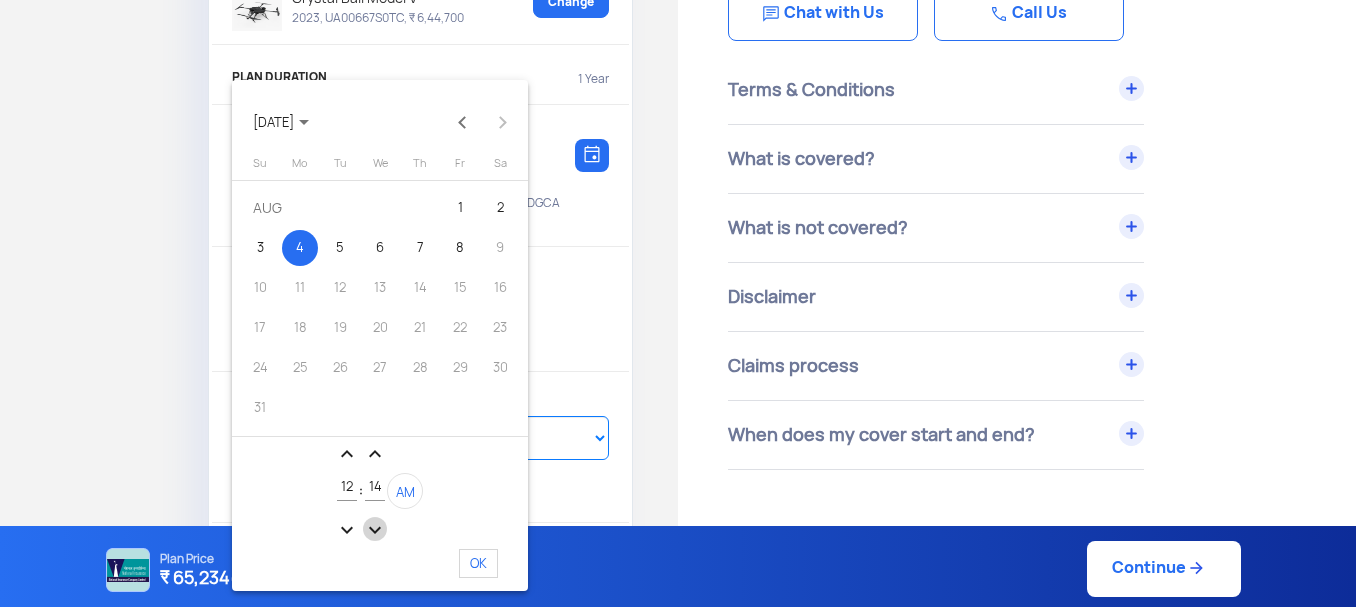 click on "expand_more" at bounding box center (375, 530) 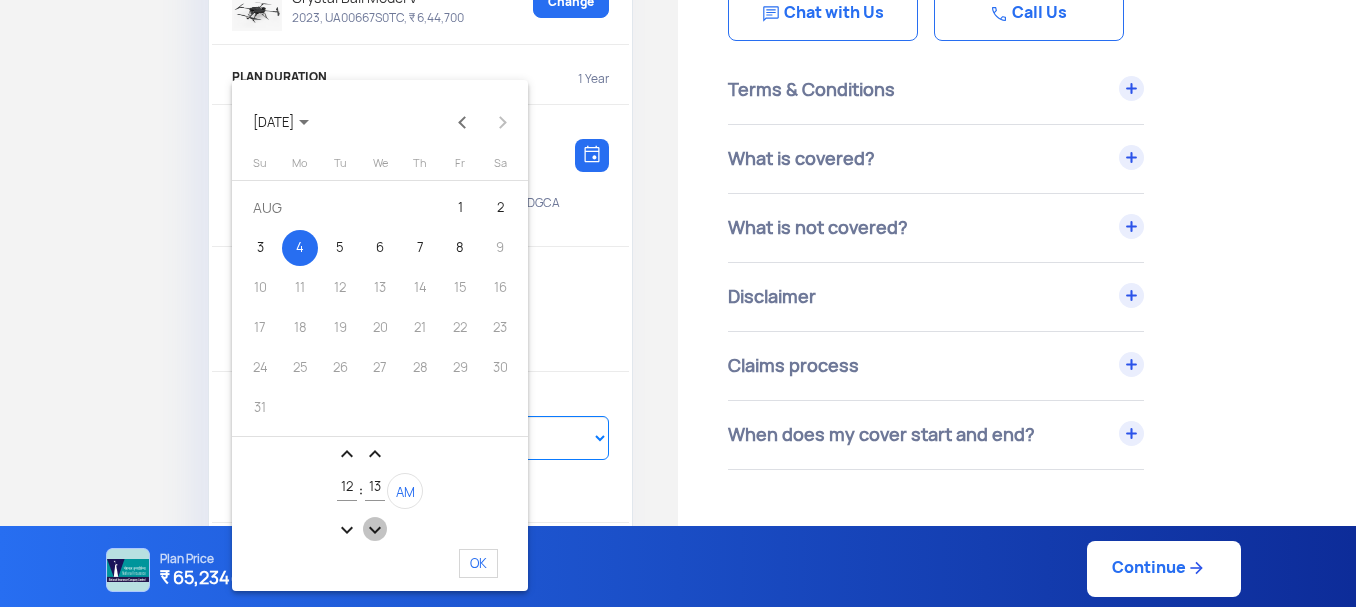 click on "expand_more" at bounding box center (375, 530) 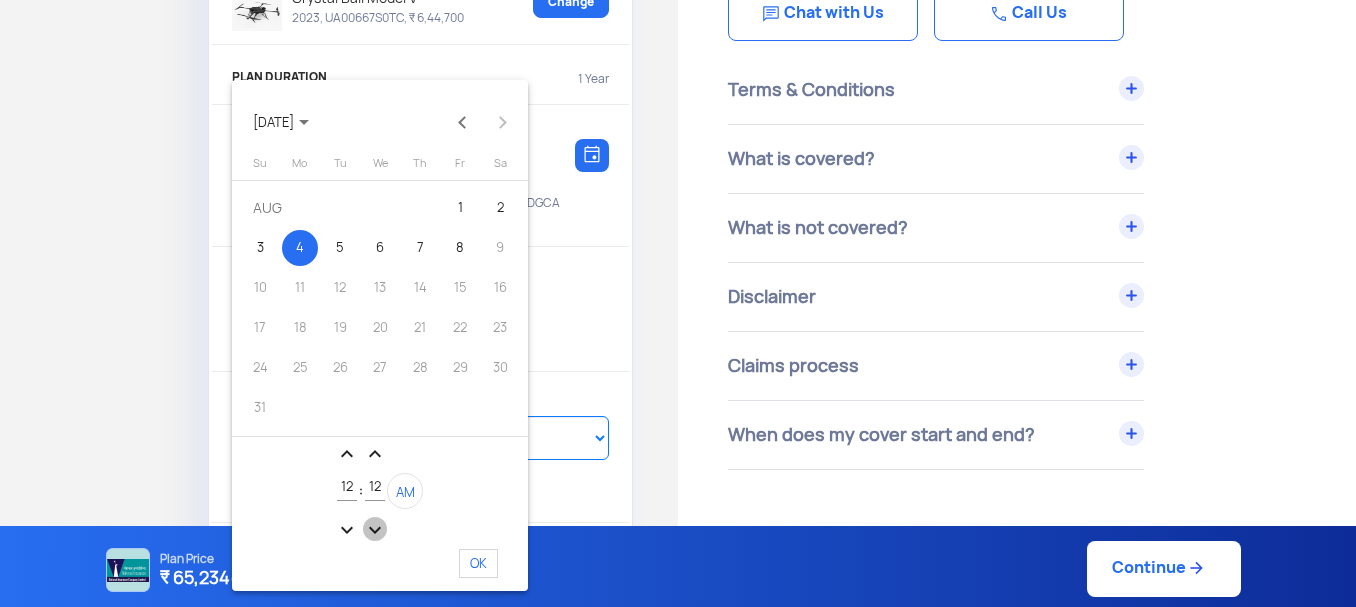 click on "expand_more" at bounding box center (375, 530) 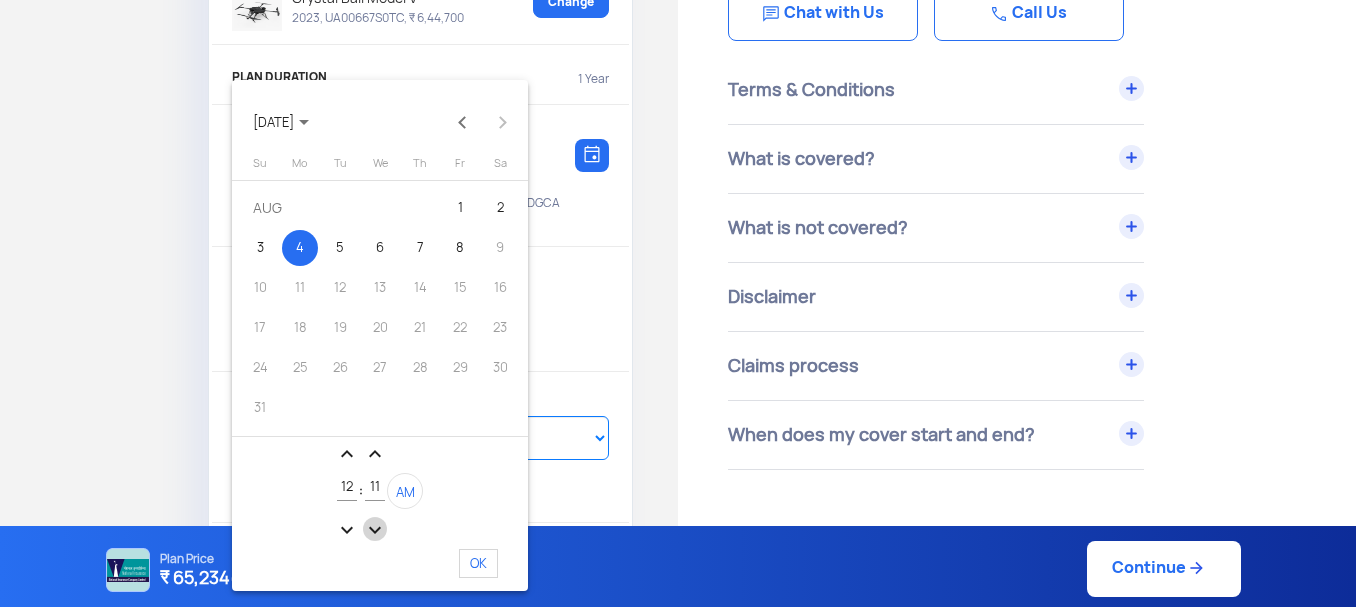 click on "expand_more" at bounding box center (375, 530) 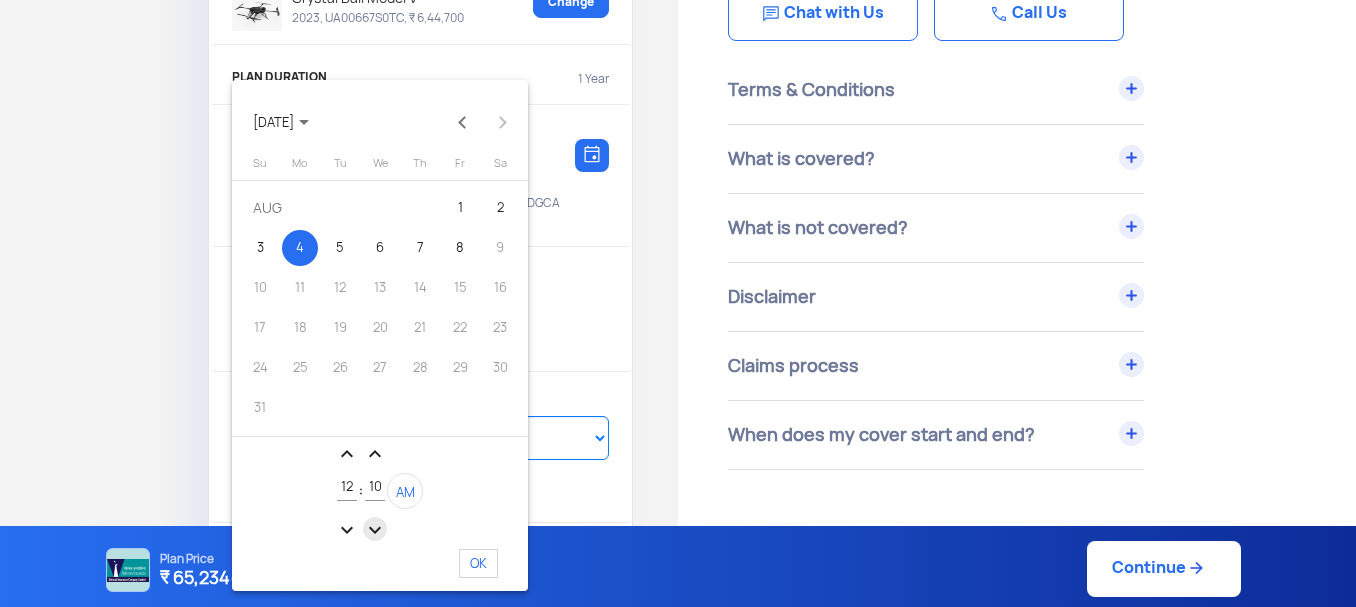 click on "expand_more" at bounding box center [375, 530] 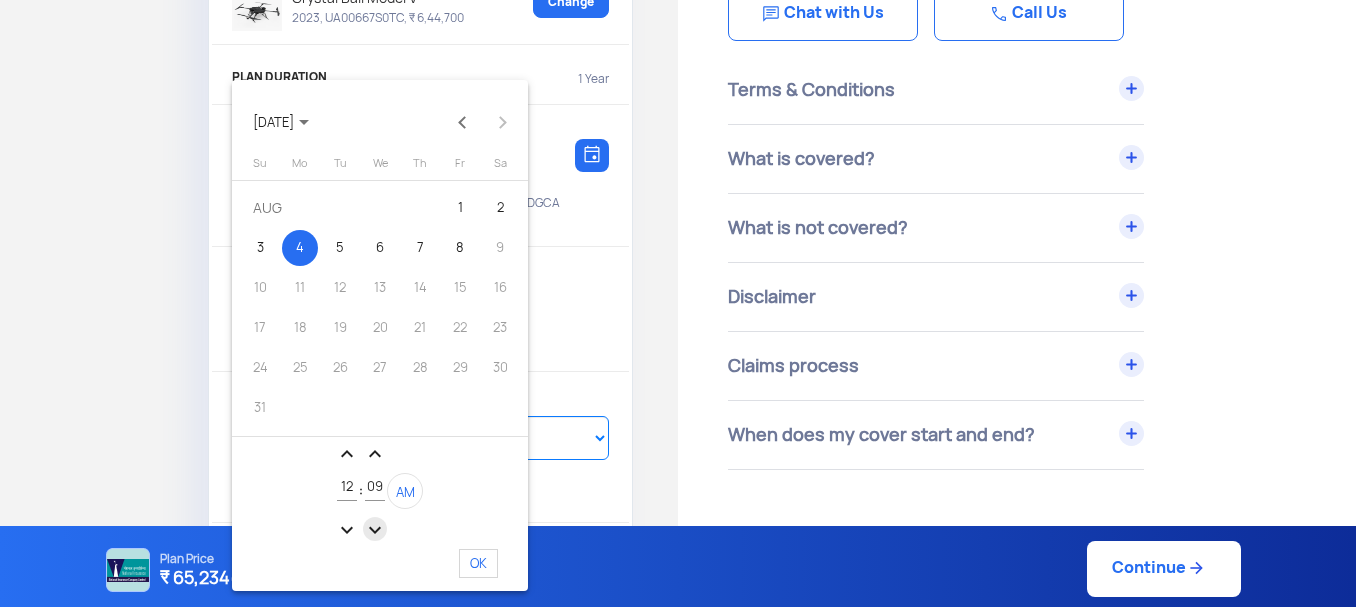 click on "expand_more" at bounding box center (375, 530) 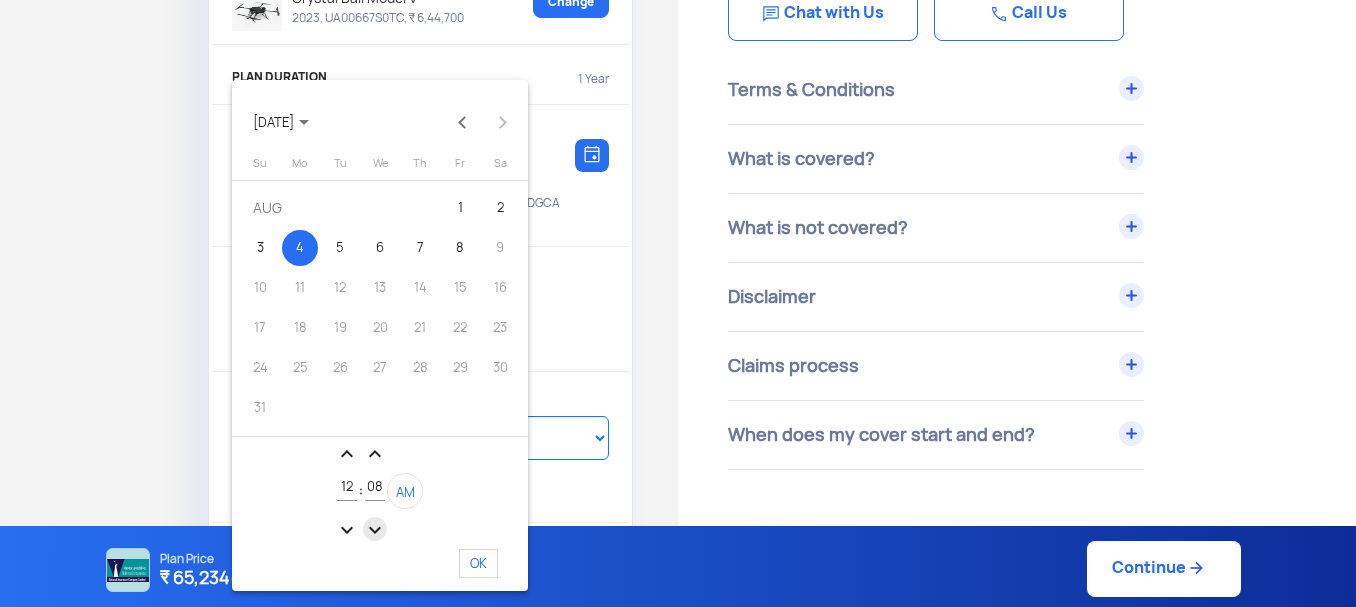 click on "expand_more" at bounding box center (375, 530) 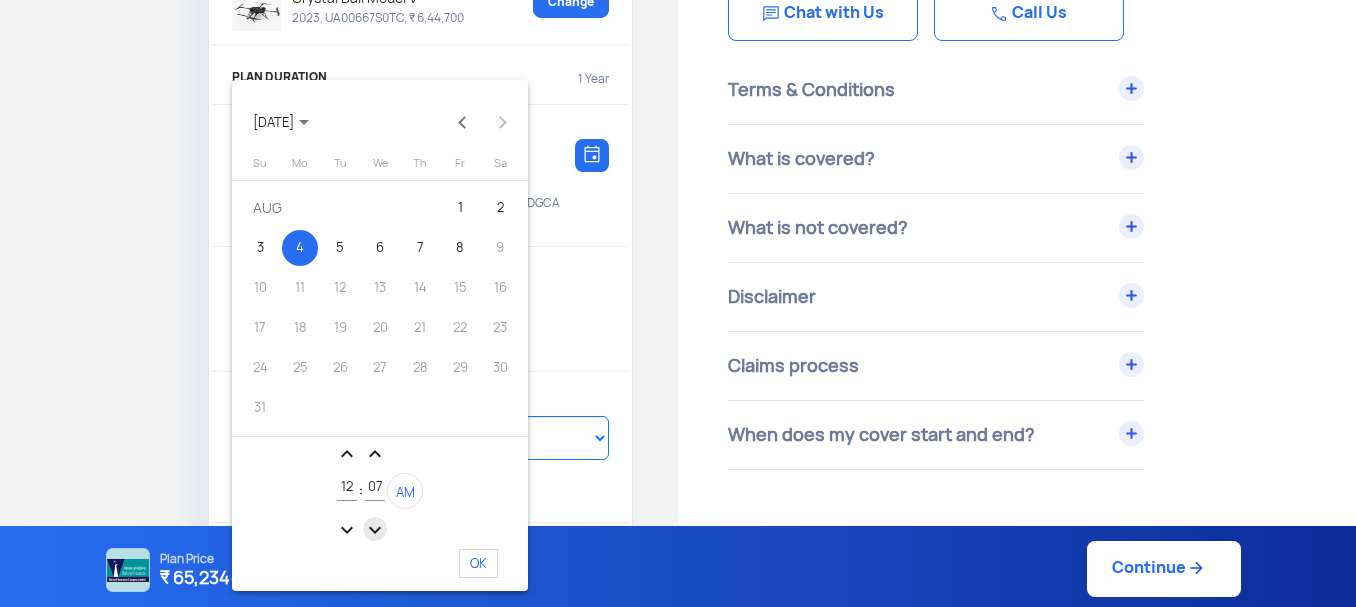 click on "expand_more" at bounding box center (375, 530) 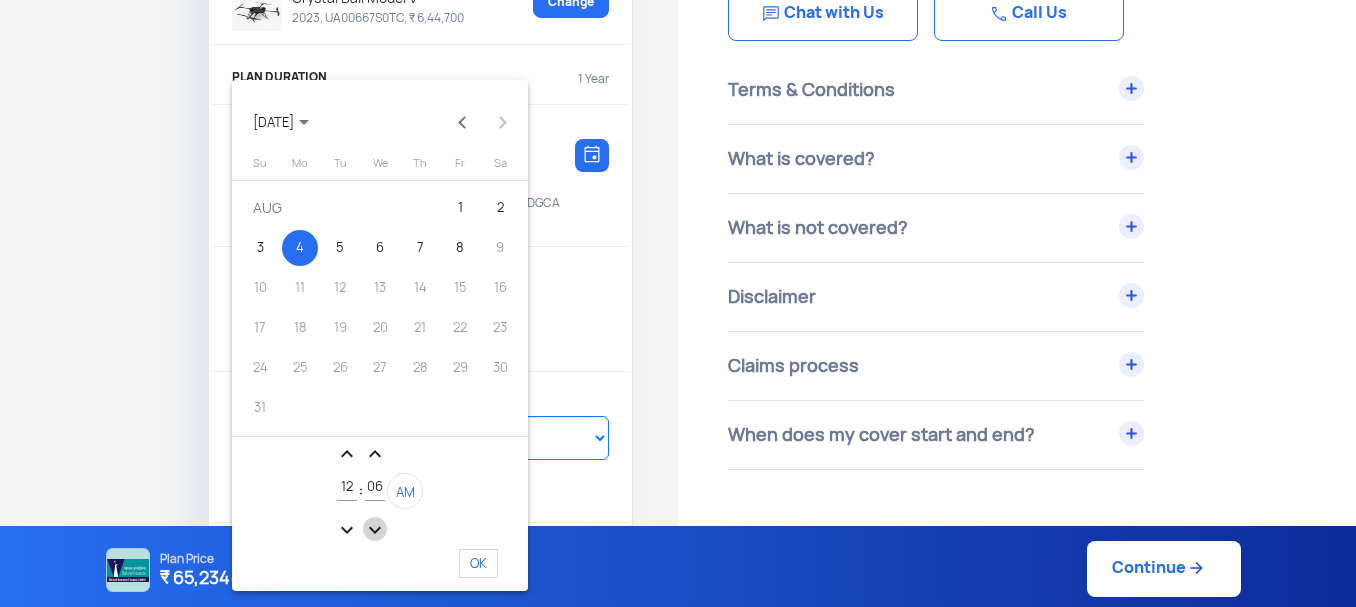 click on "expand_more" at bounding box center [375, 530] 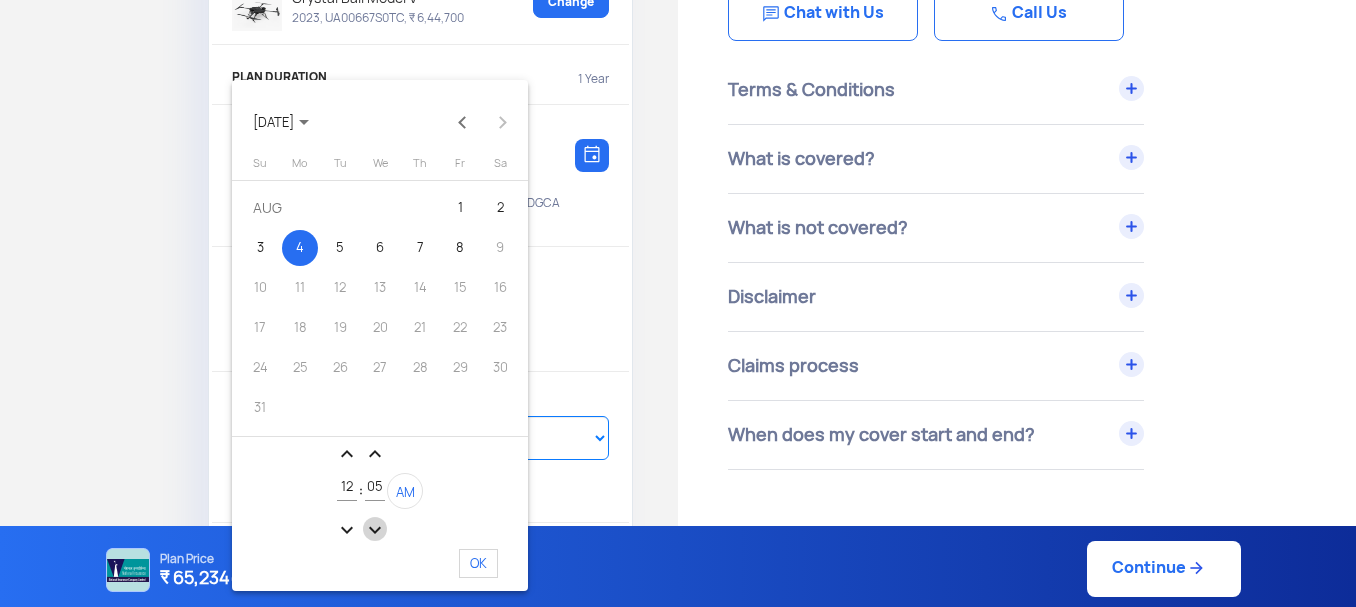 click on "expand_more" at bounding box center (375, 530) 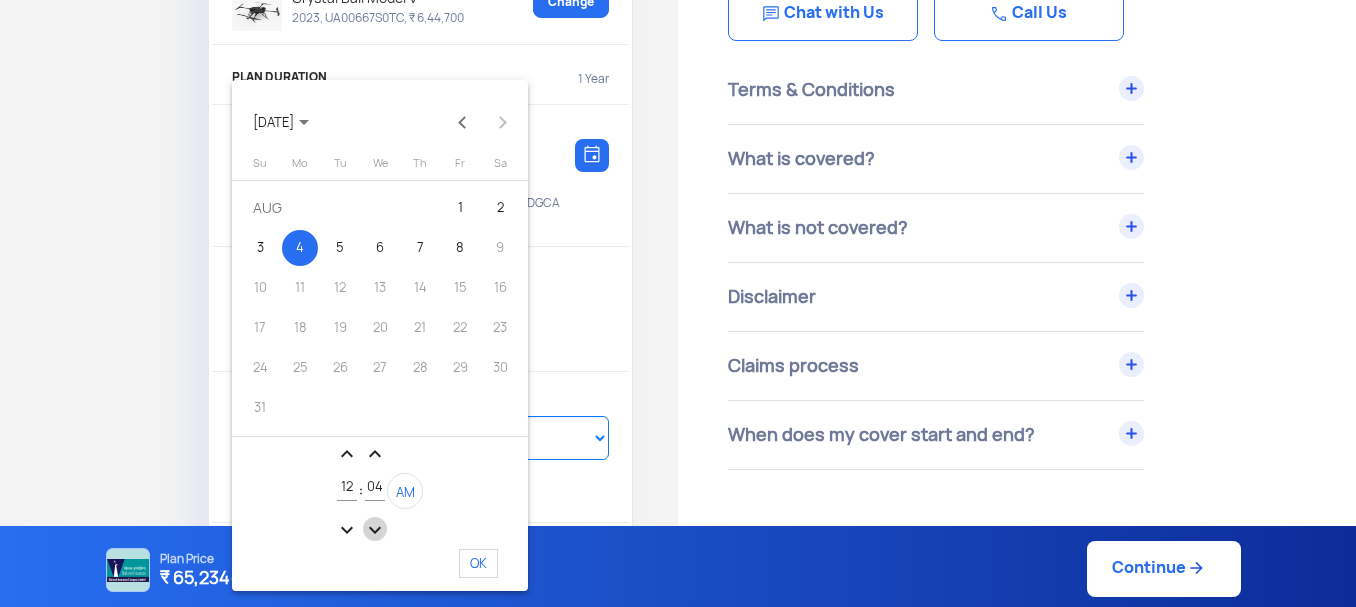 click on "expand_more" at bounding box center [375, 530] 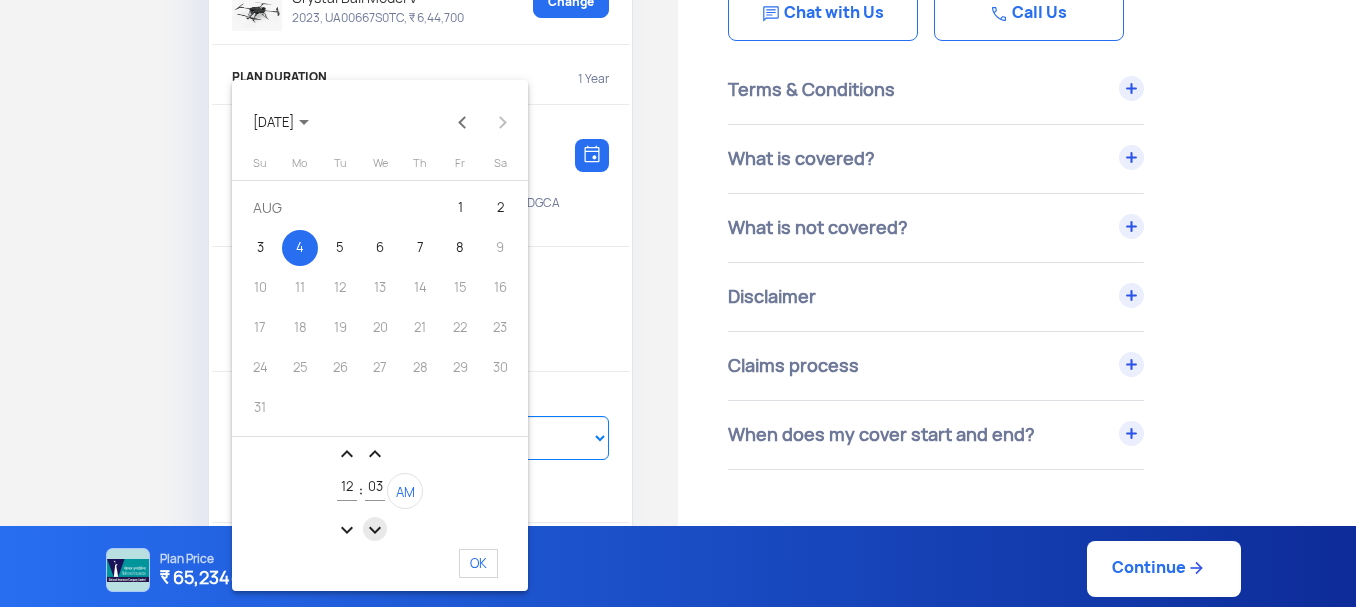 click on "expand_more" at bounding box center [375, 530] 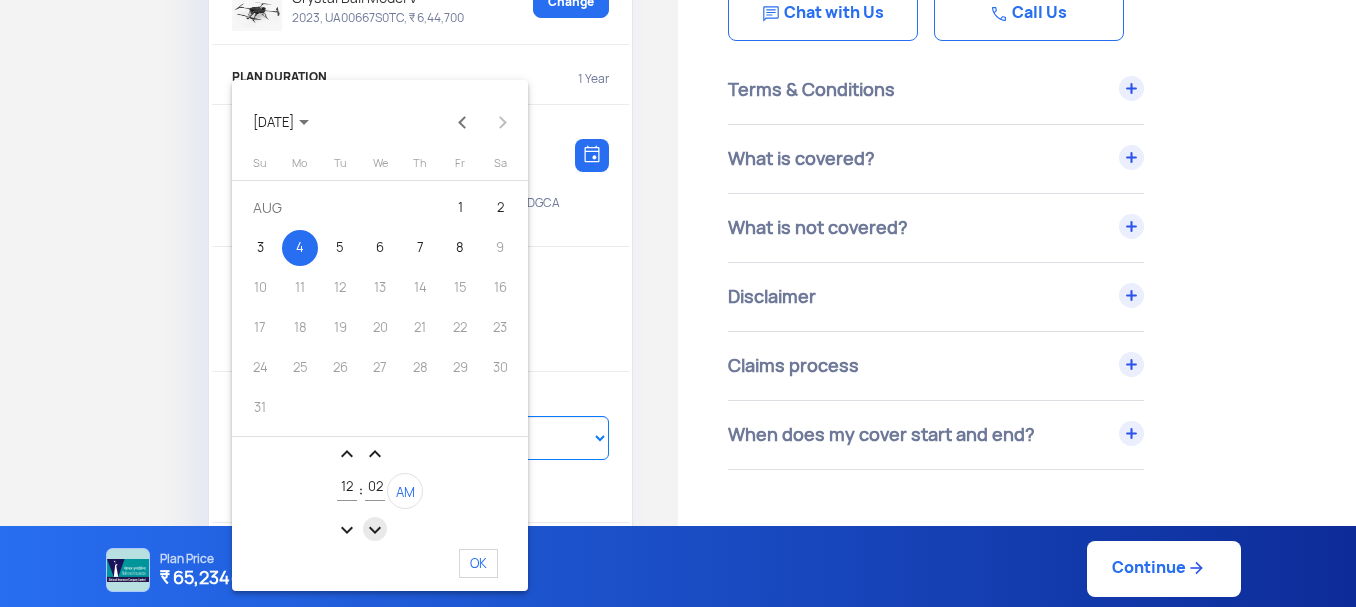 click on "expand_more" at bounding box center [375, 530] 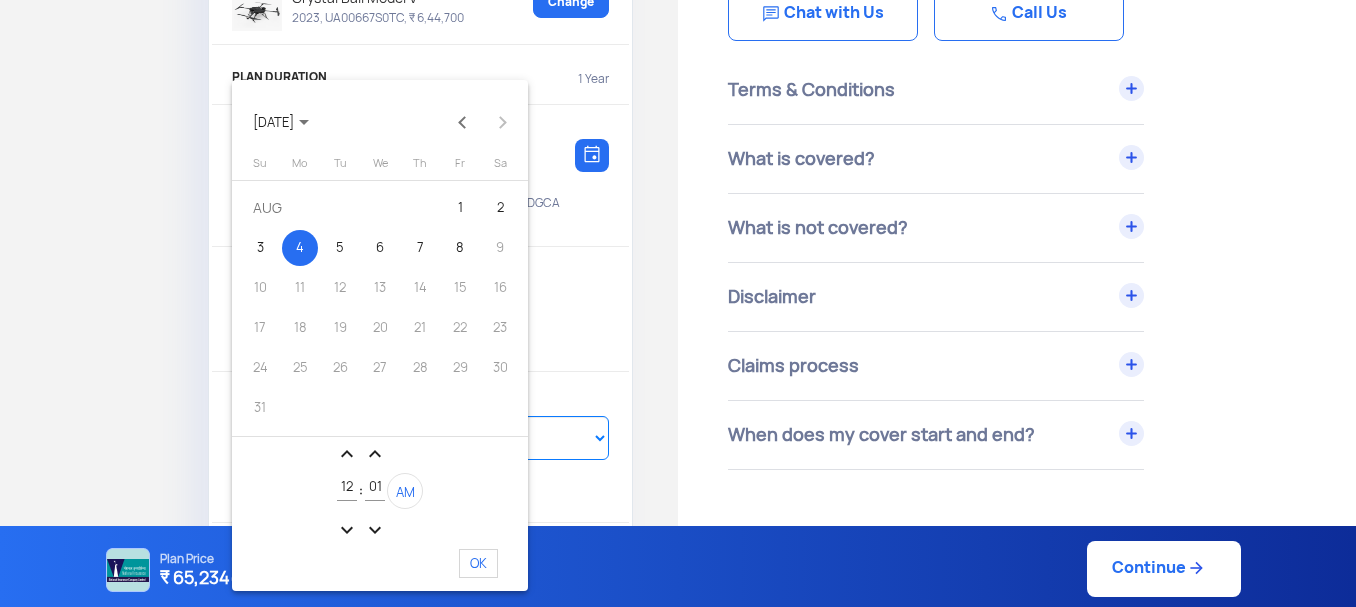 click on "OK" at bounding box center [478, 563] 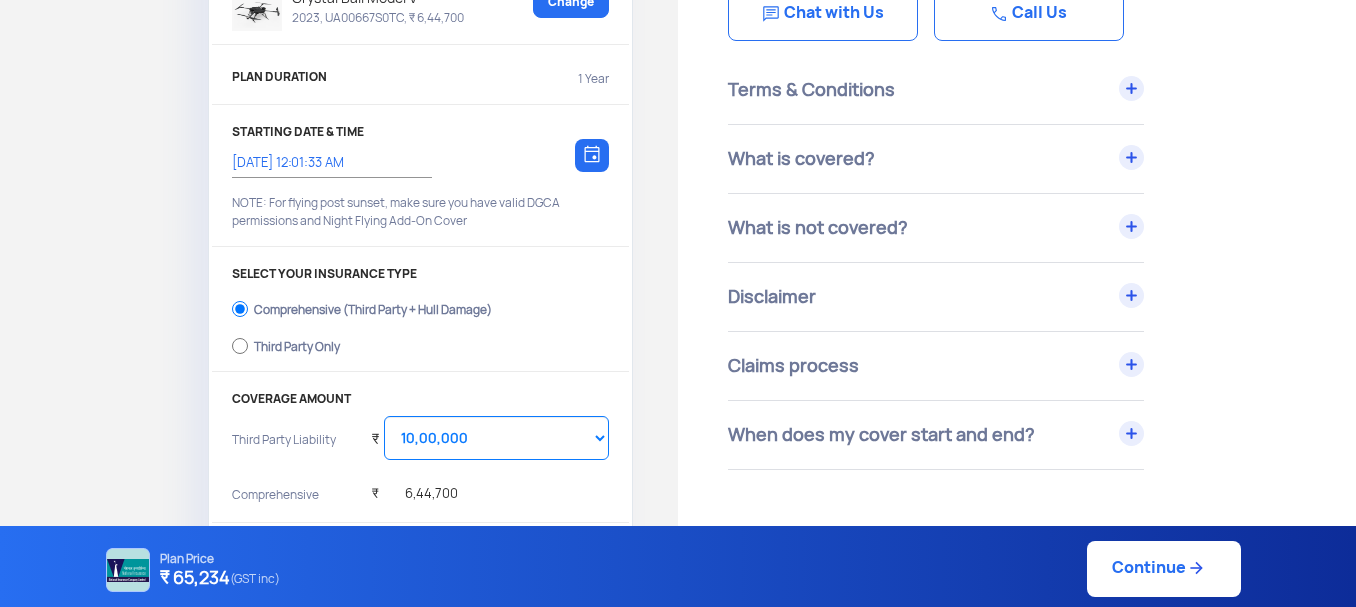 click on "Continue" 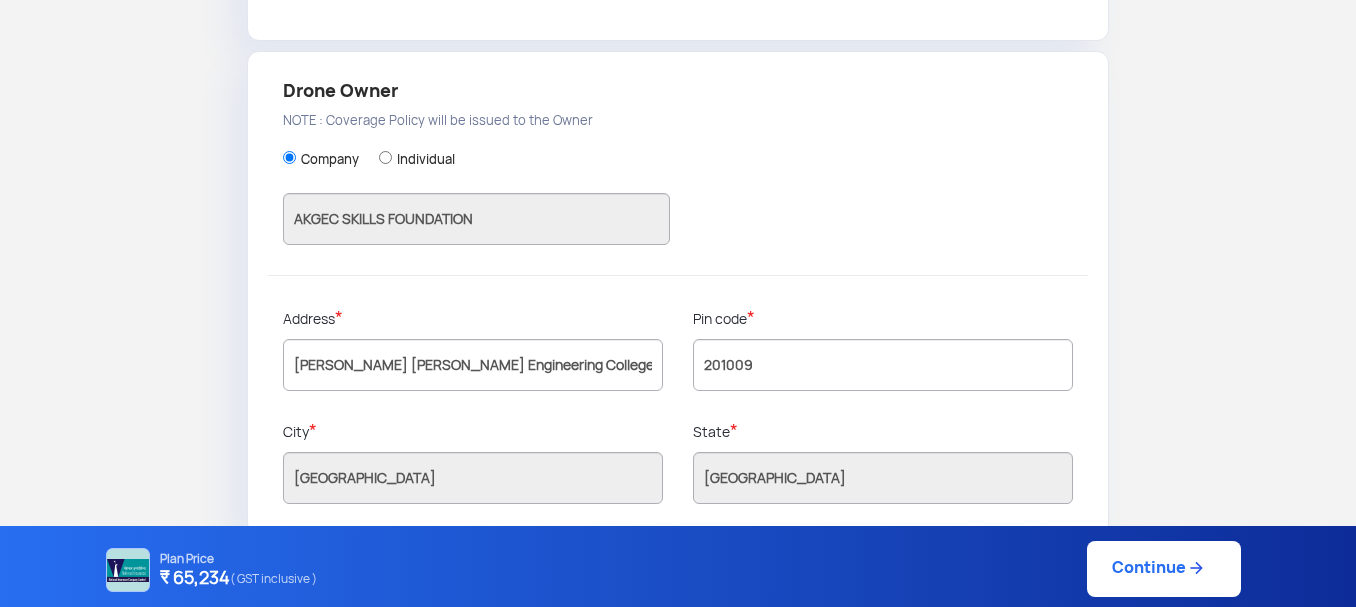 scroll, scrollTop: 650, scrollLeft: 0, axis: vertical 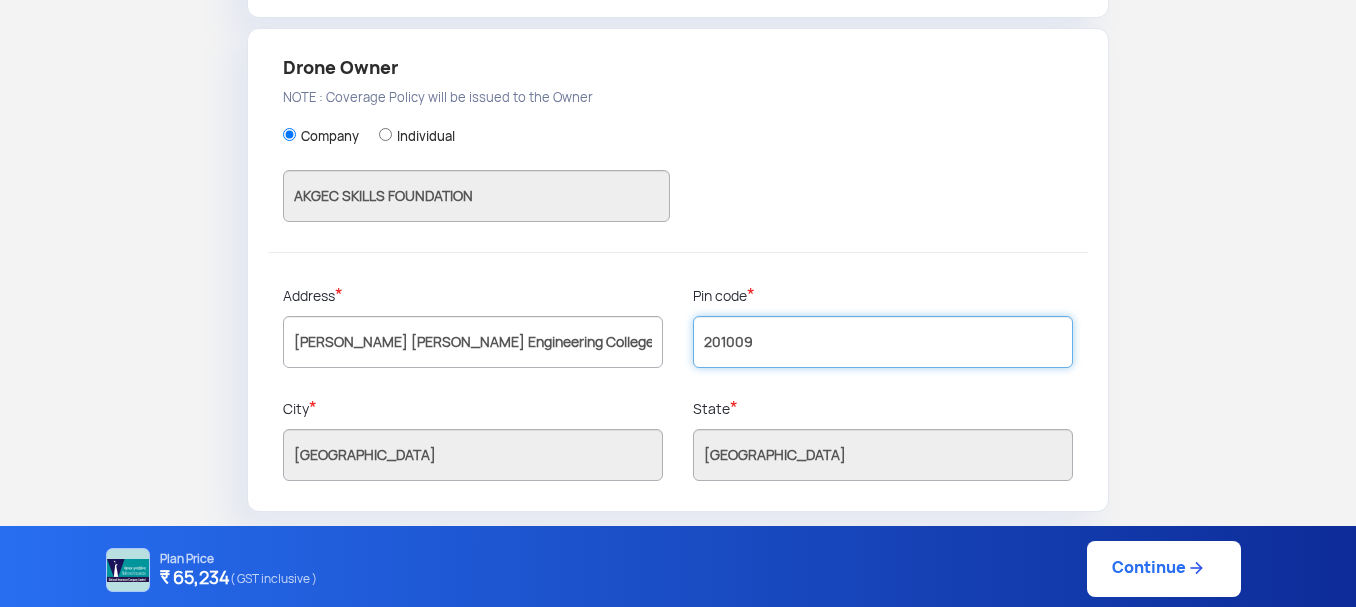click on "201009" 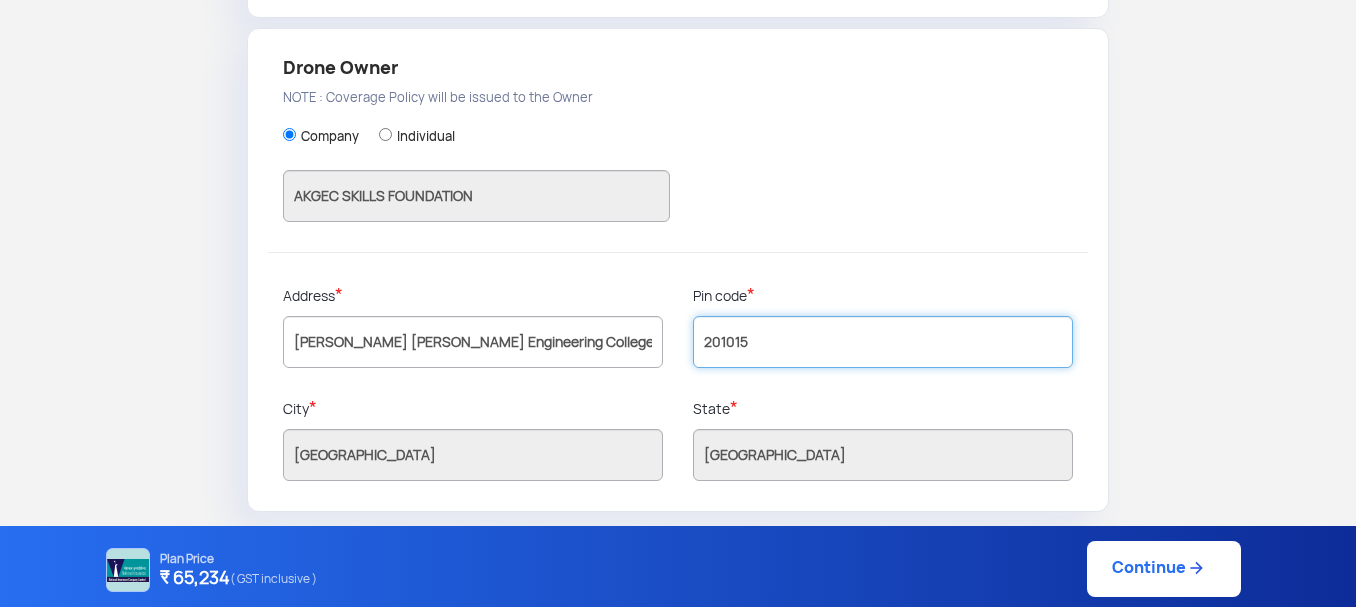 type on "201015" 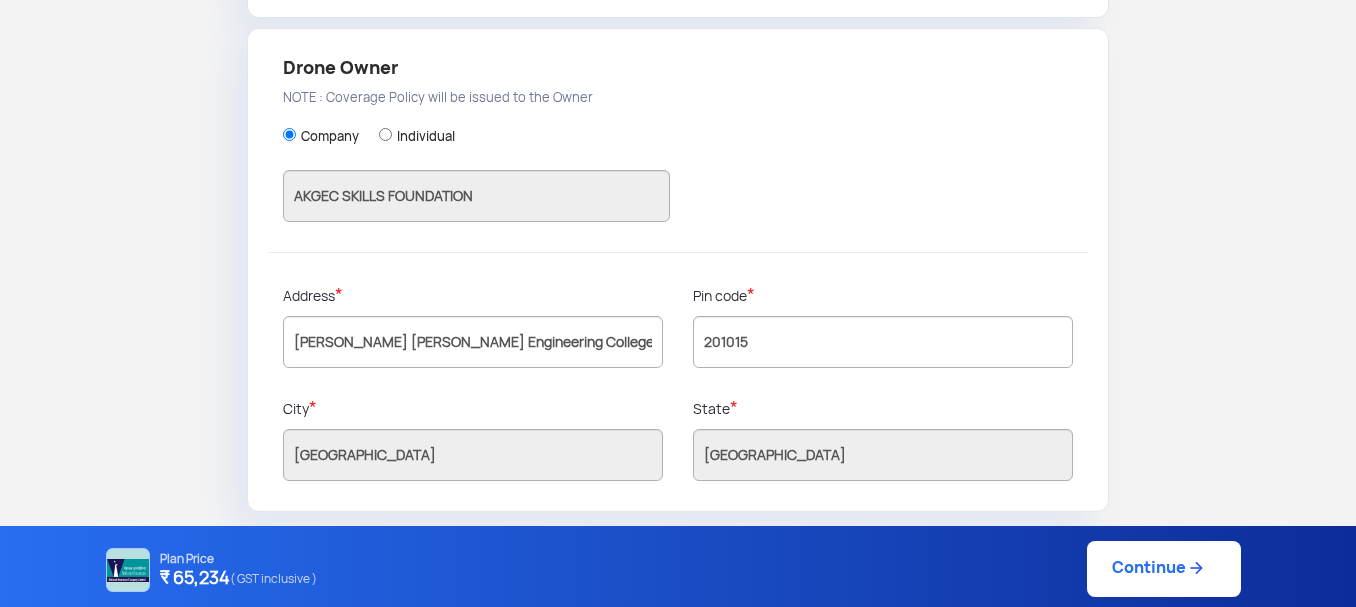 click on "Continue" 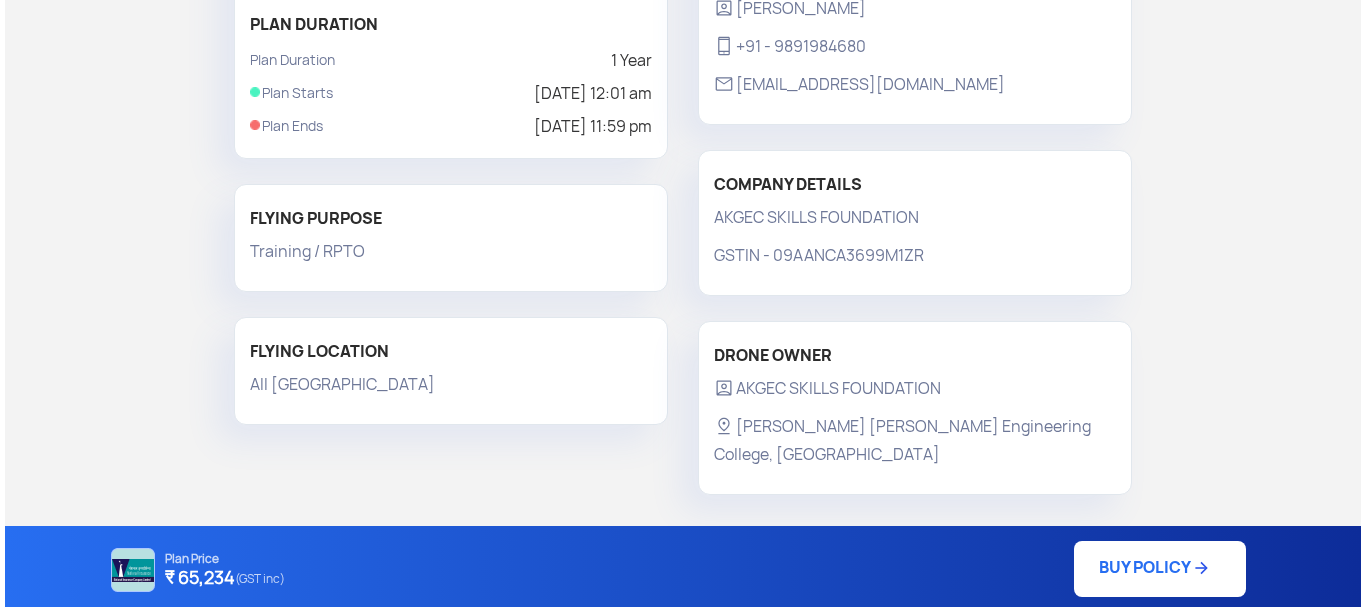 scroll, scrollTop: 496, scrollLeft: 0, axis: vertical 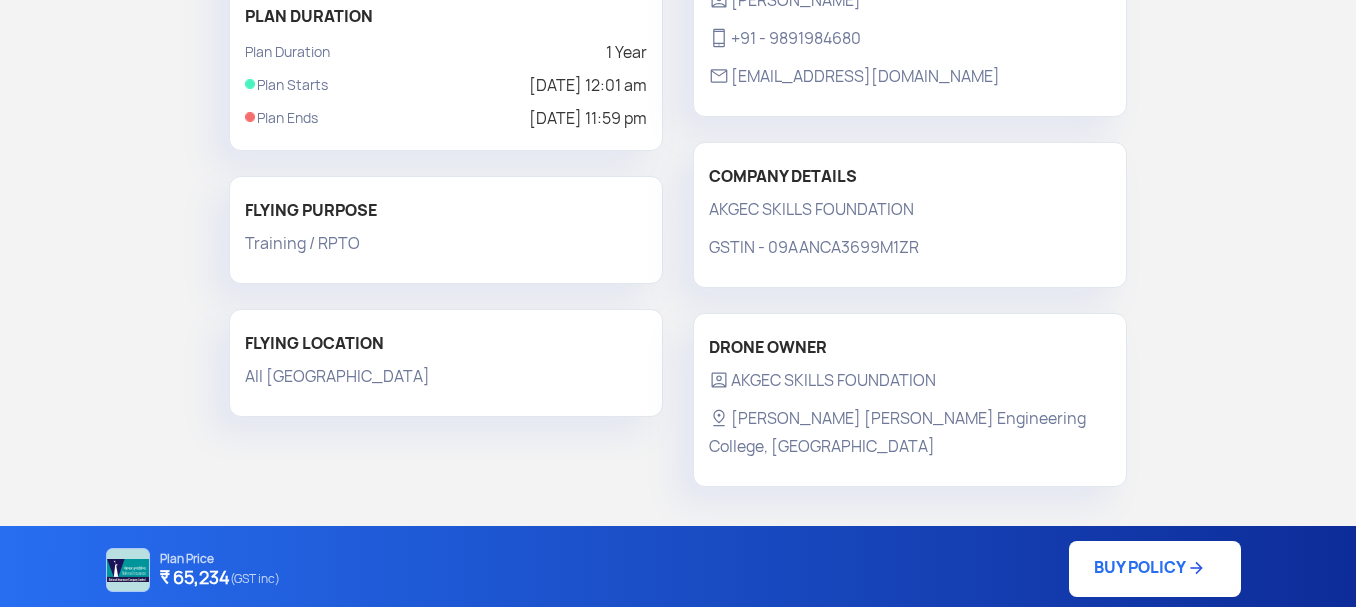 click on "BUY POLICY" 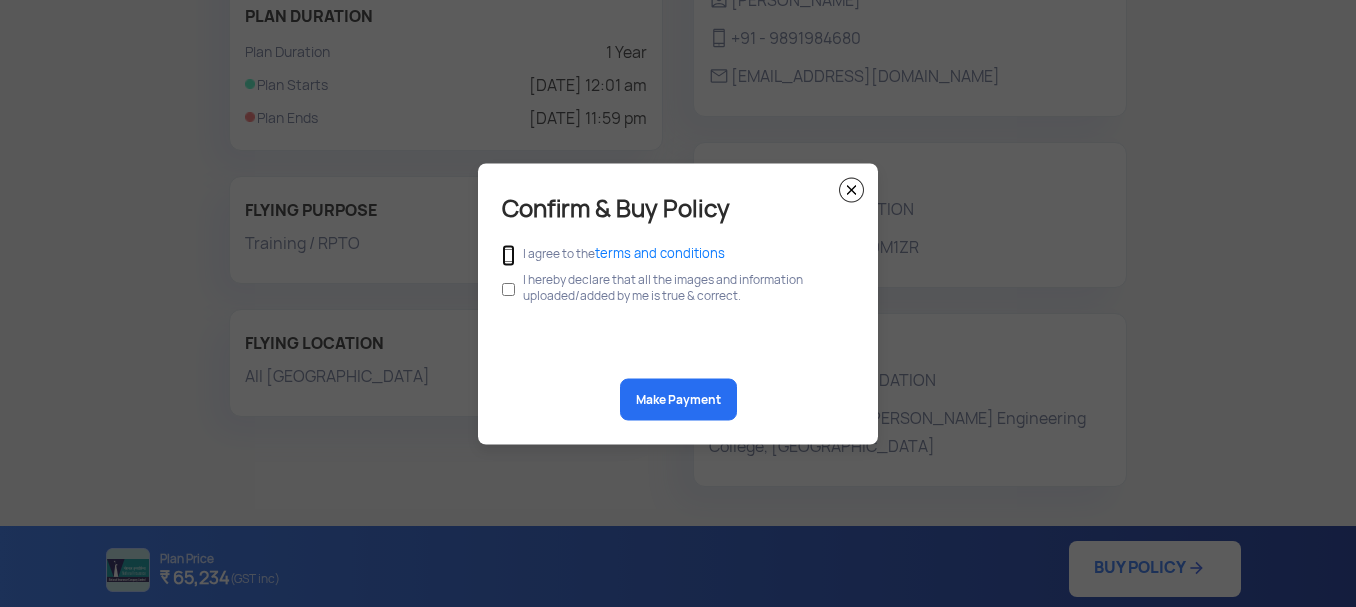 click 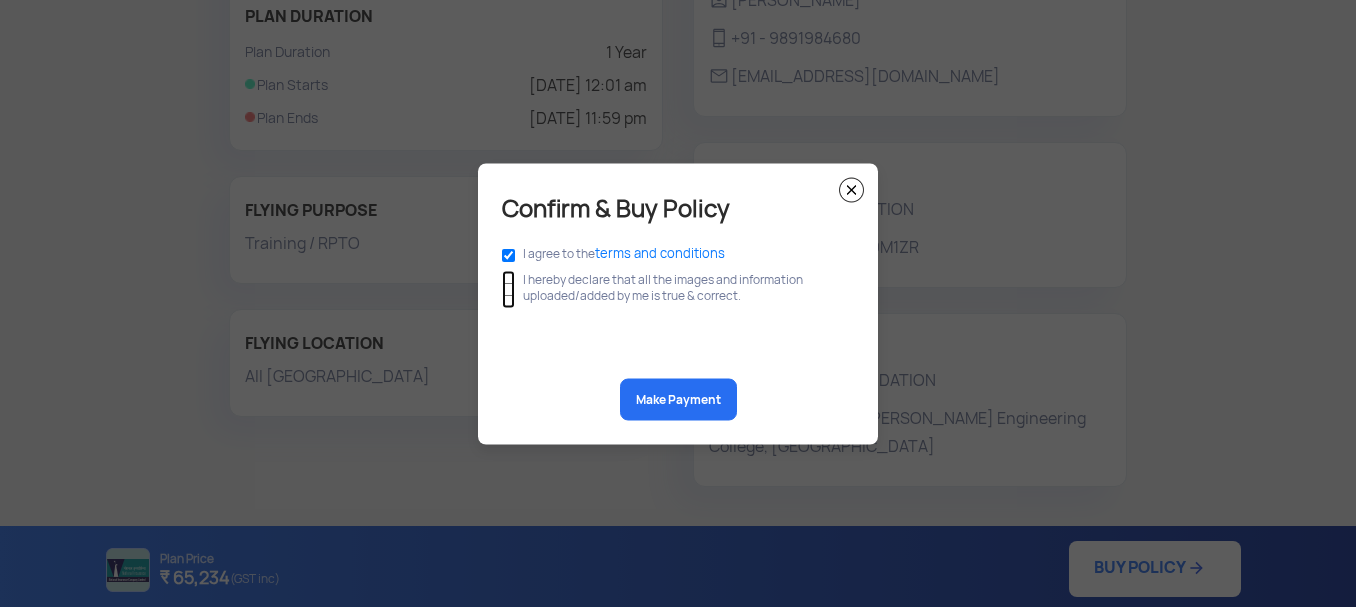 click 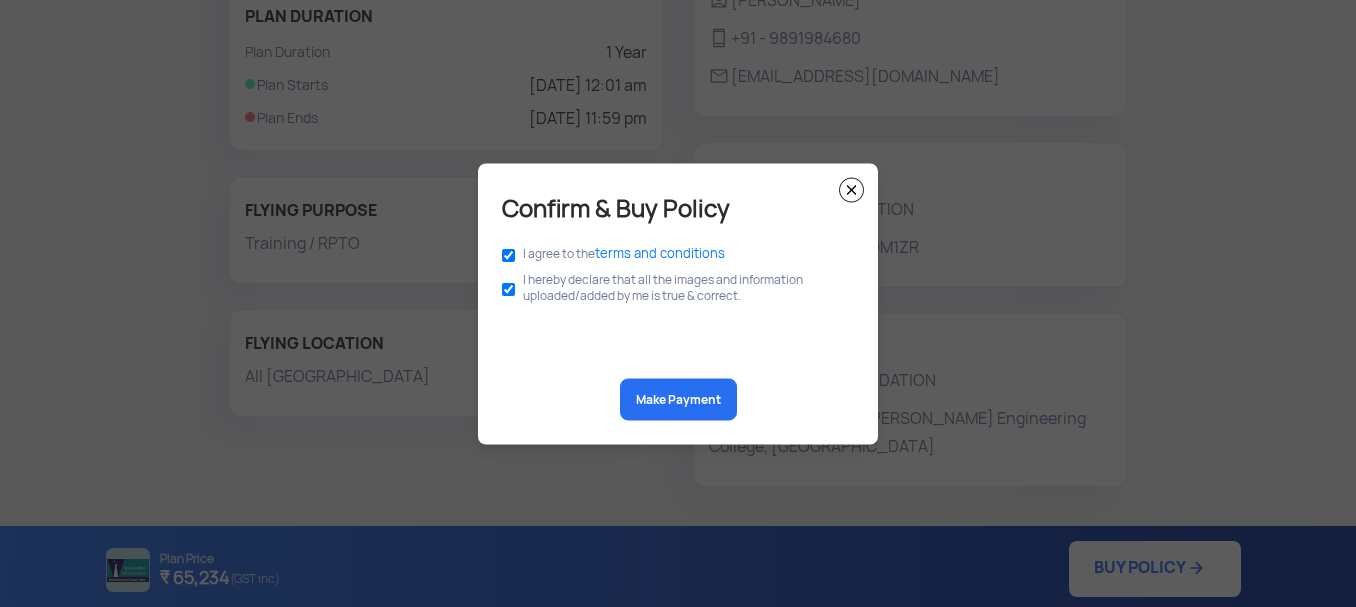 click on "Make Payment" 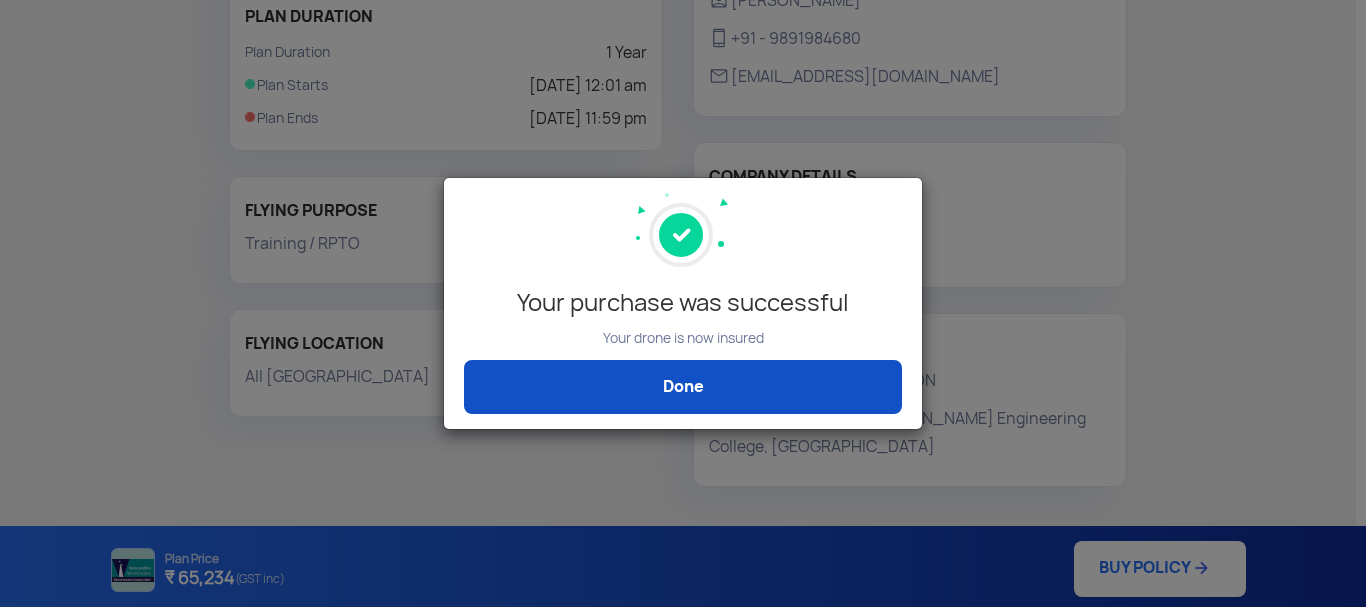click on "Done" 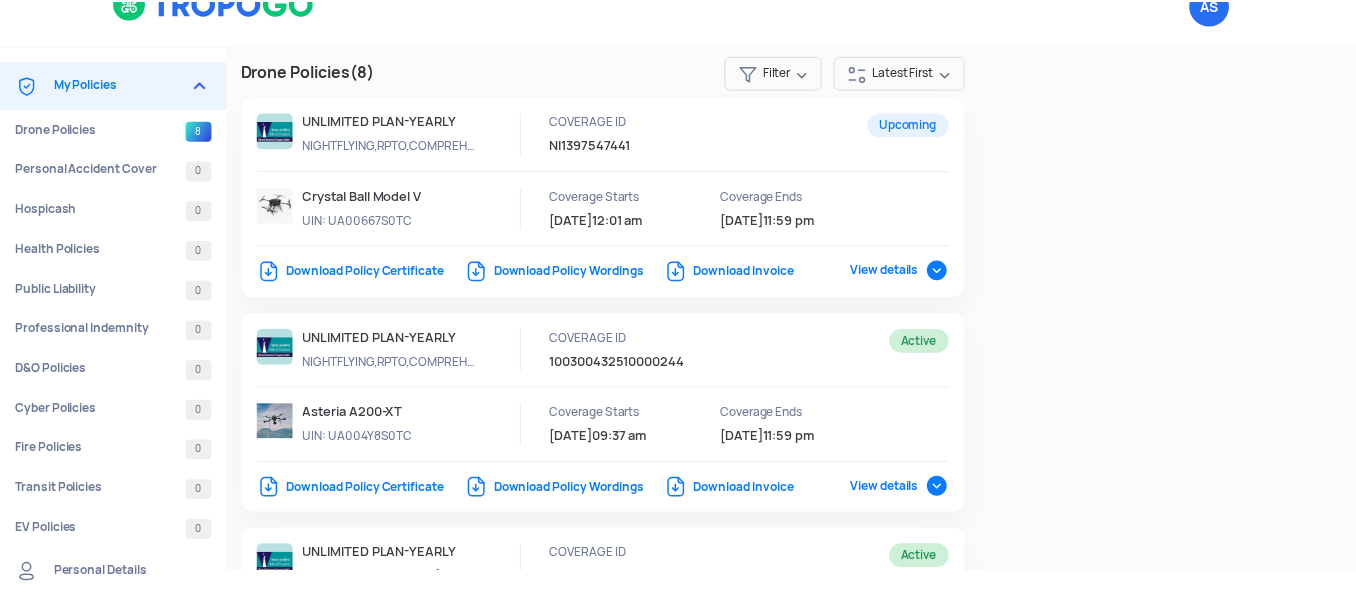 scroll, scrollTop: 0, scrollLeft: 0, axis: both 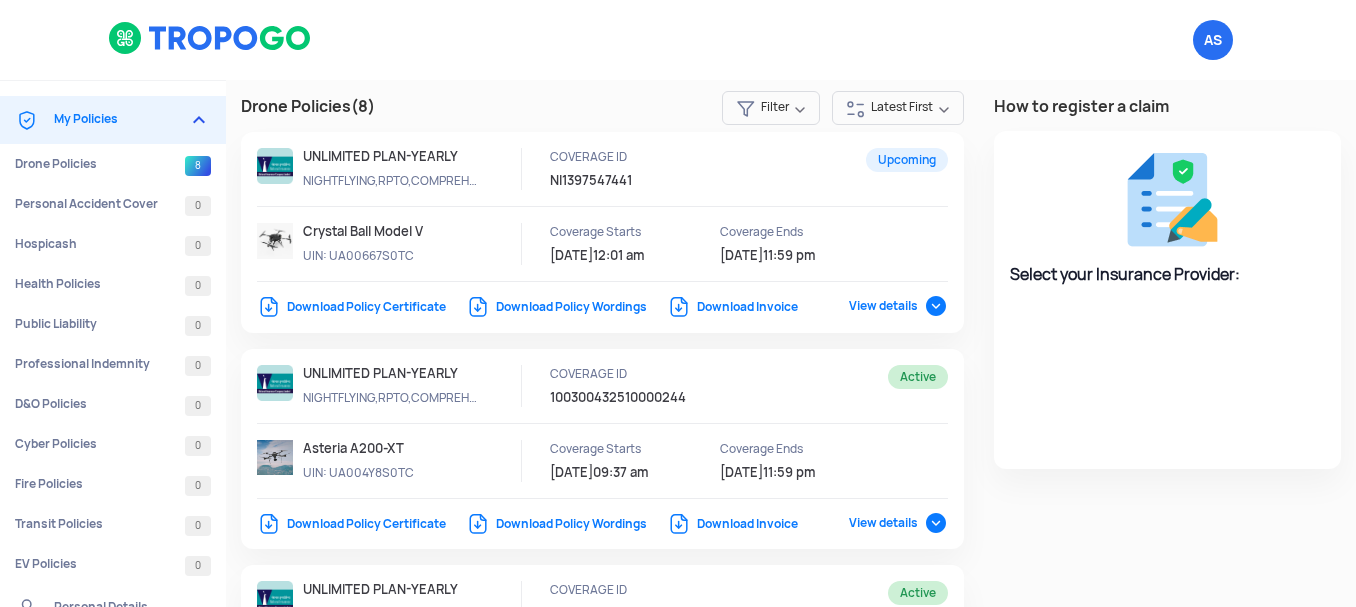 select on "National Insurance" 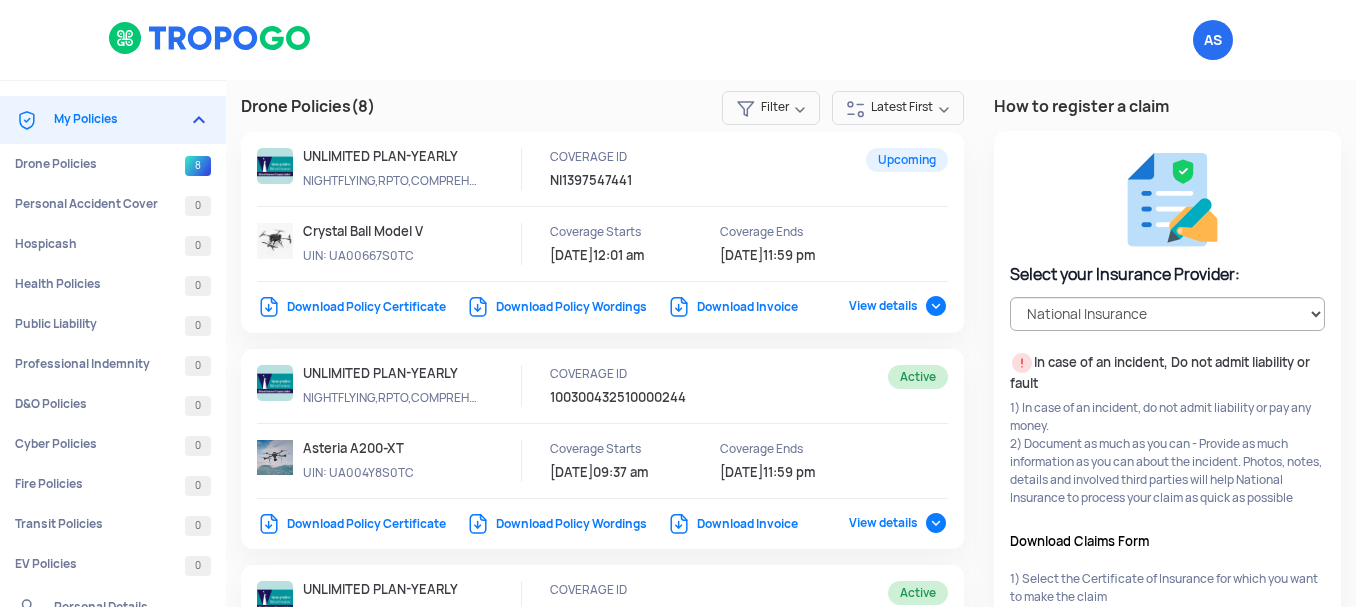 click on "Download Policy Certificate" at bounding box center [351, 307] 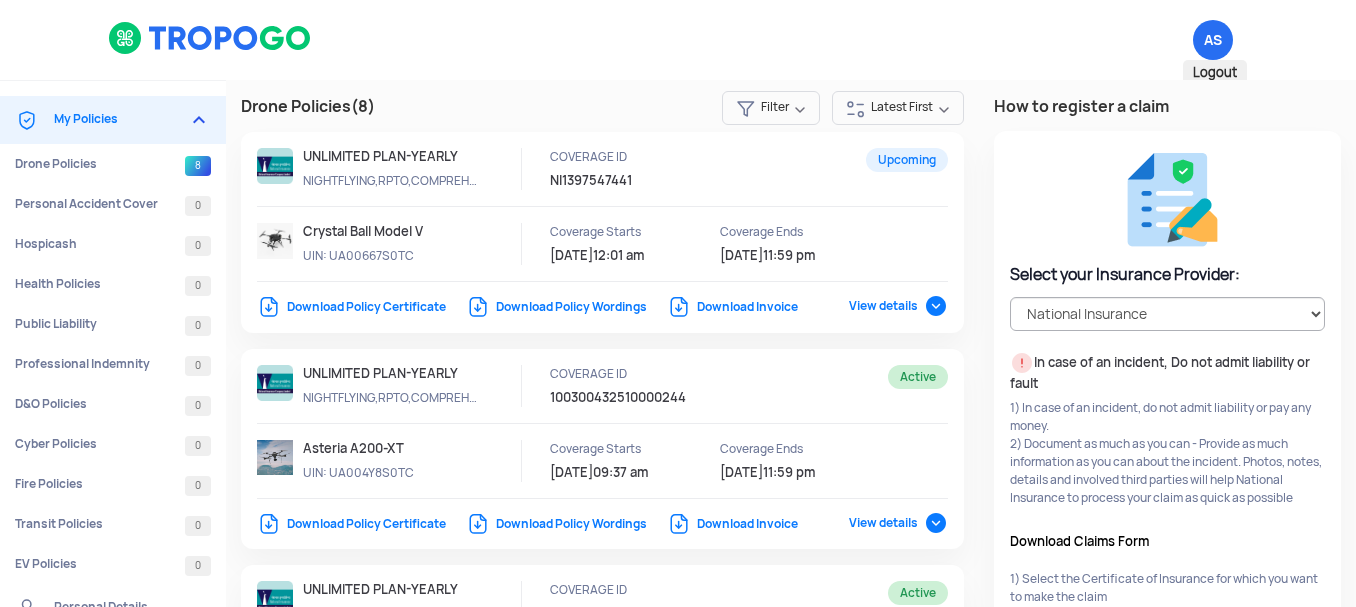 click on "AS  Logout" at bounding box center (1213, 40) 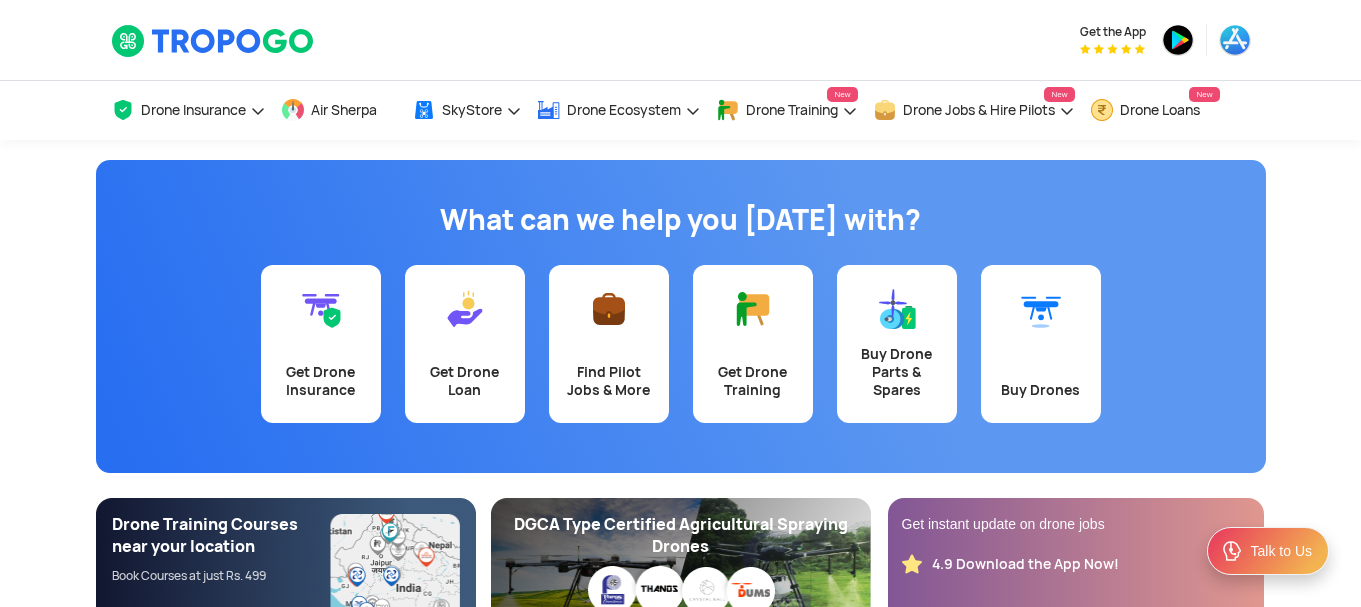 scroll, scrollTop: 0, scrollLeft: 0, axis: both 